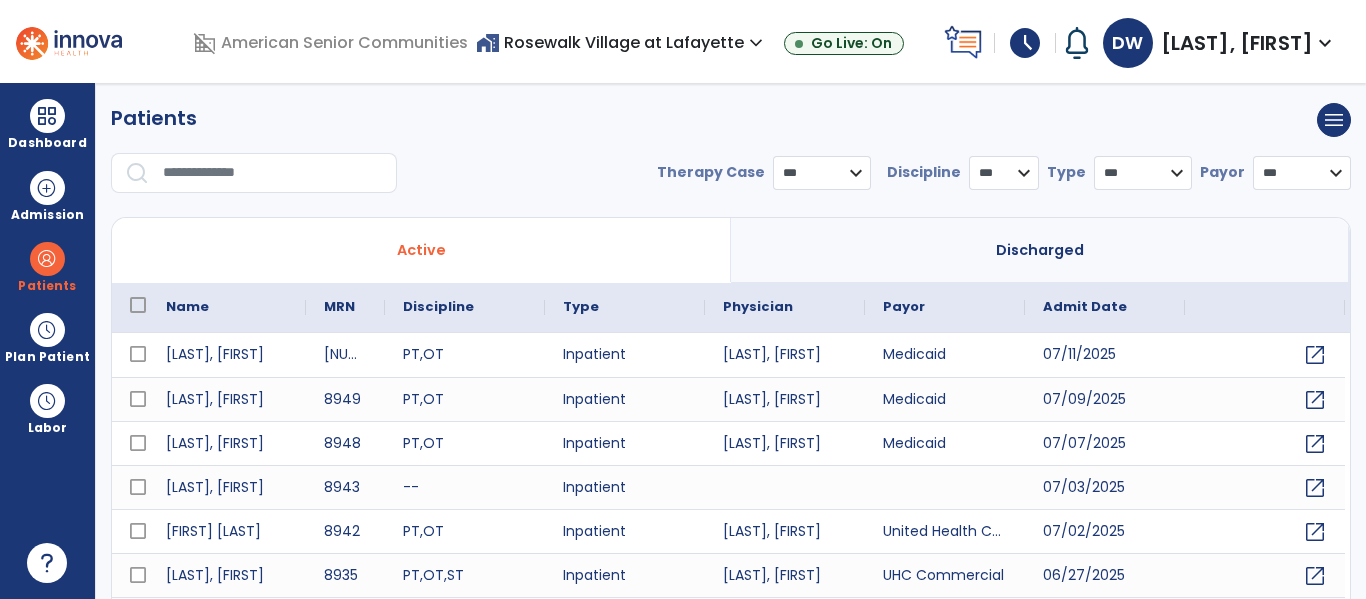 scroll, scrollTop: 0, scrollLeft: 0, axis: both 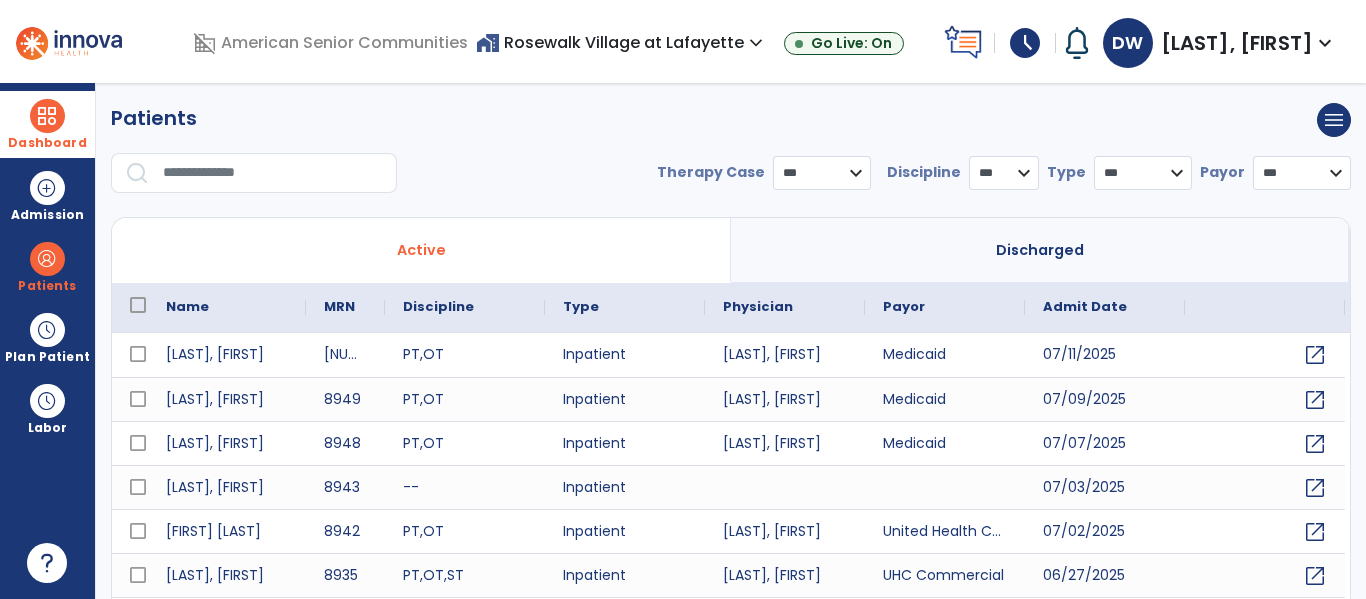 click on "Dashboard" at bounding box center (47, 124) 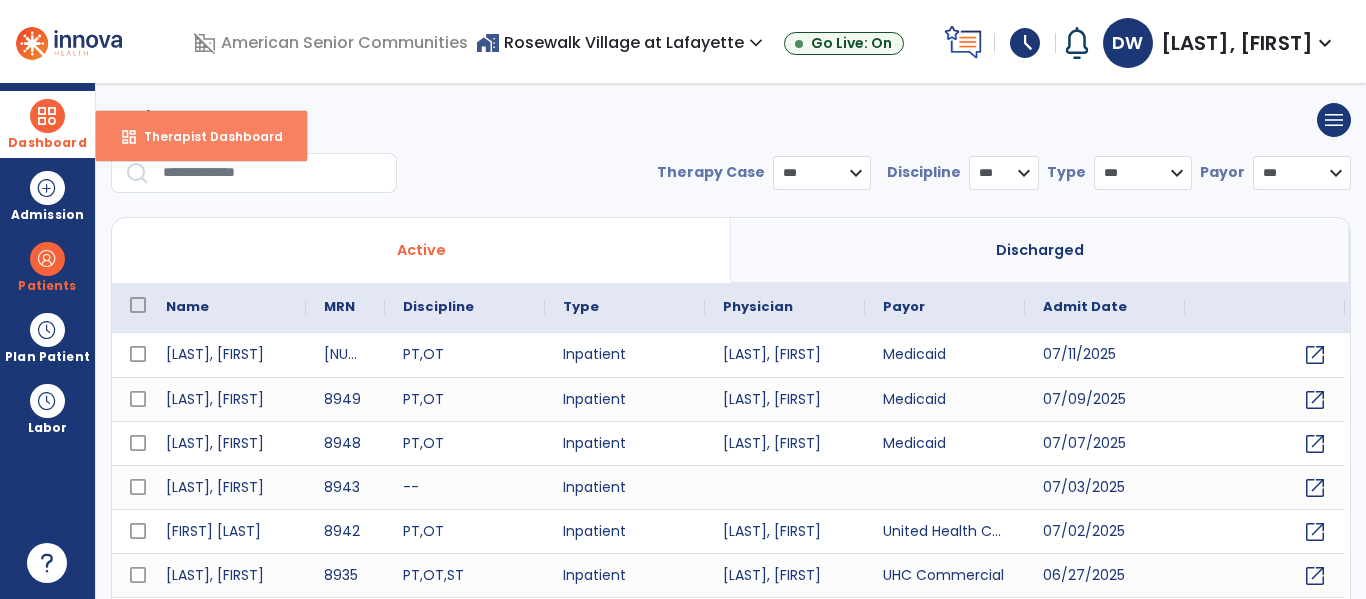 click on "Therapist Dashboard" at bounding box center (205, 136) 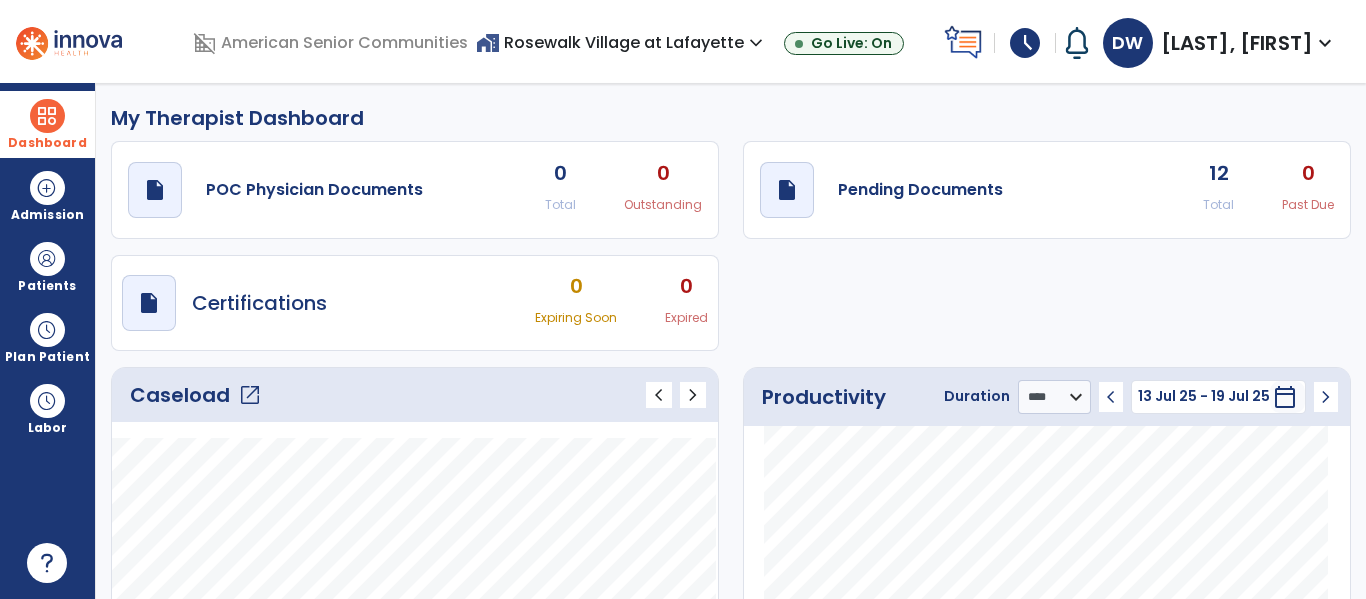 click on "open_in_new" 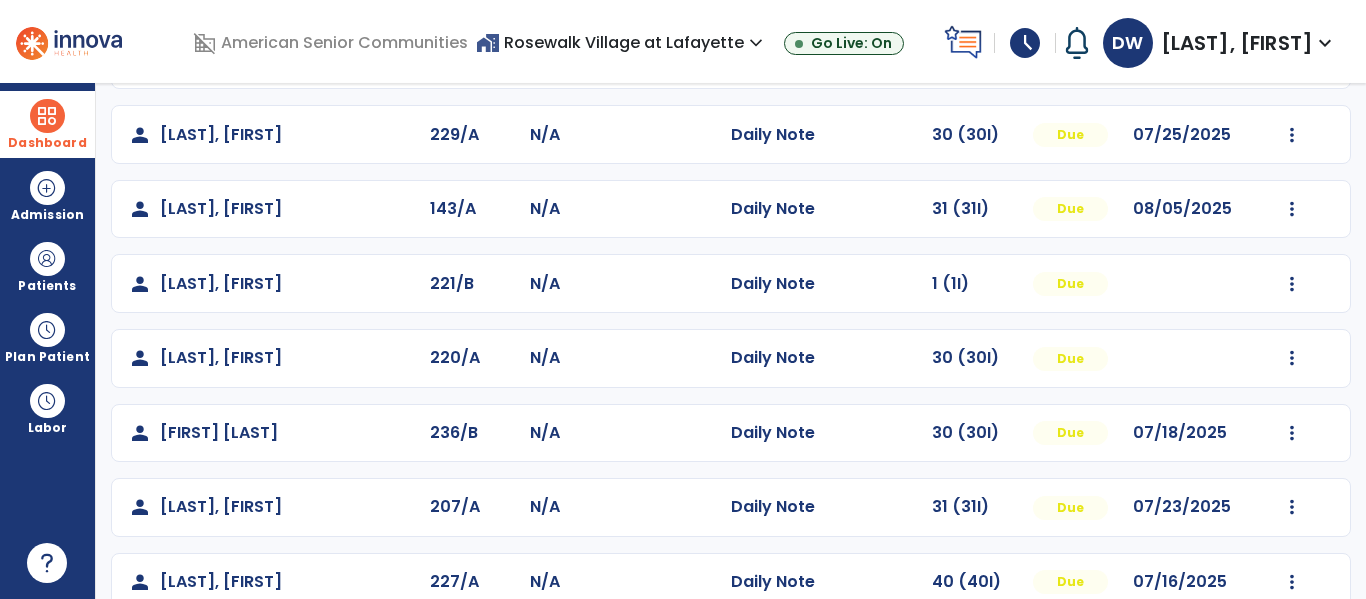 scroll, scrollTop: 637, scrollLeft: 0, axis: vertical 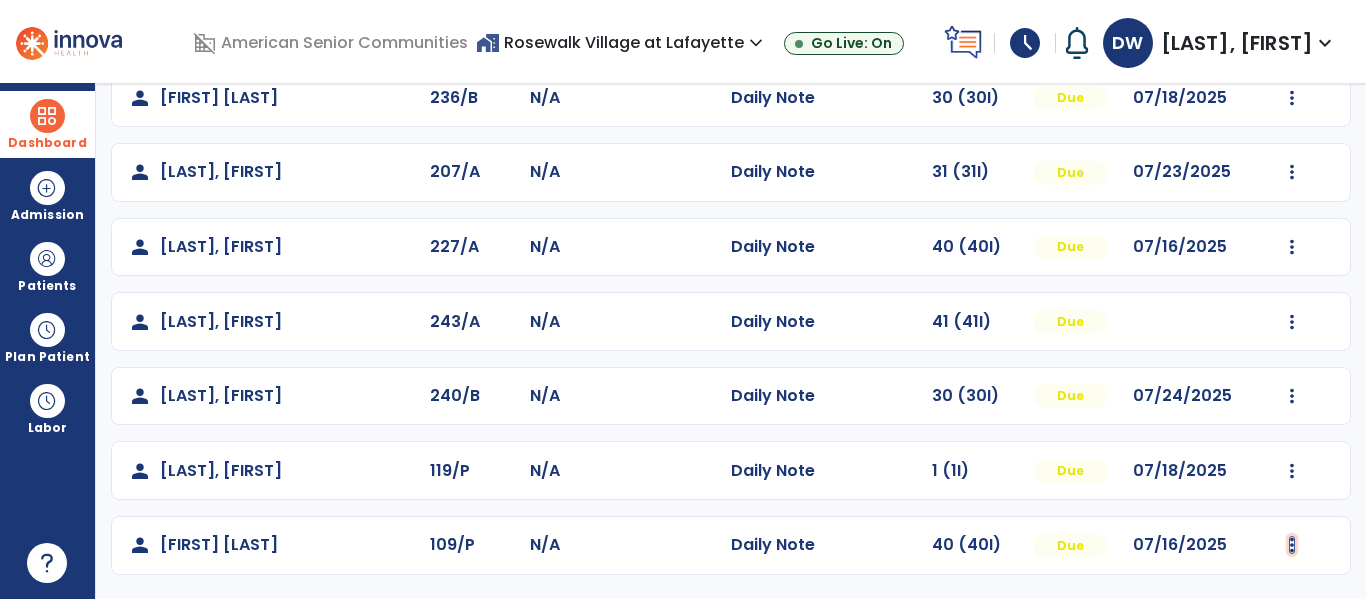 click at bounding box center (1292, -349) 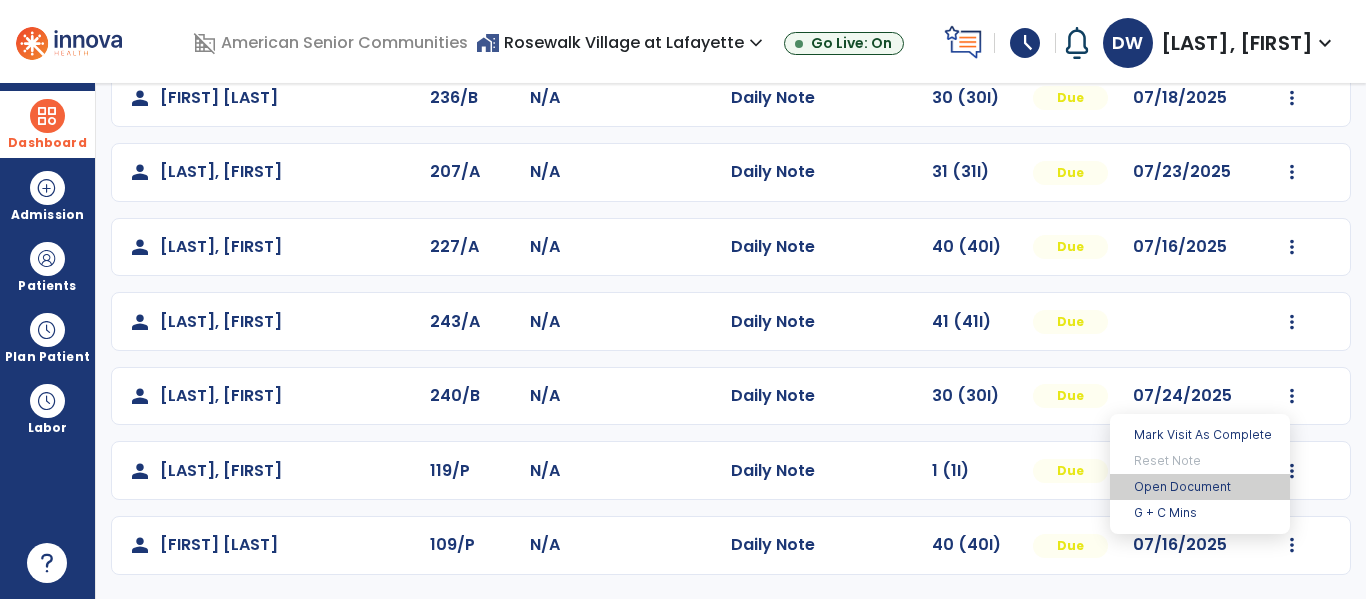 click on "Open Document" at bounding box center [1200, 487] 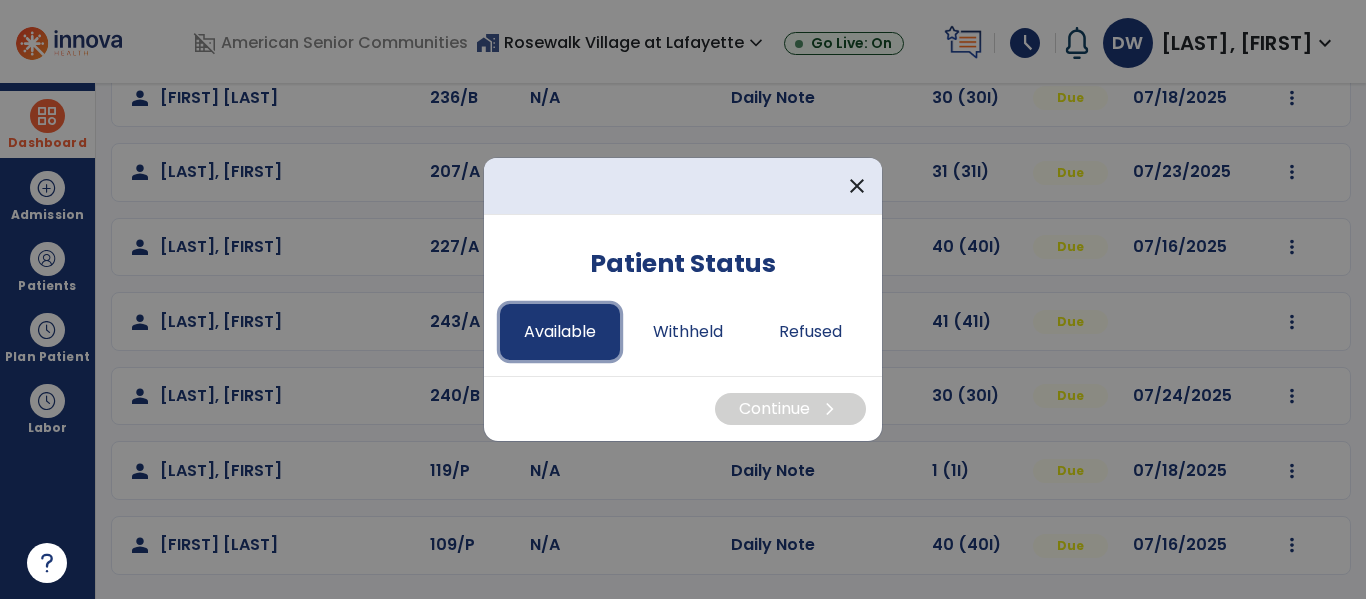 click on "Available" at bounding box center [560, 332] 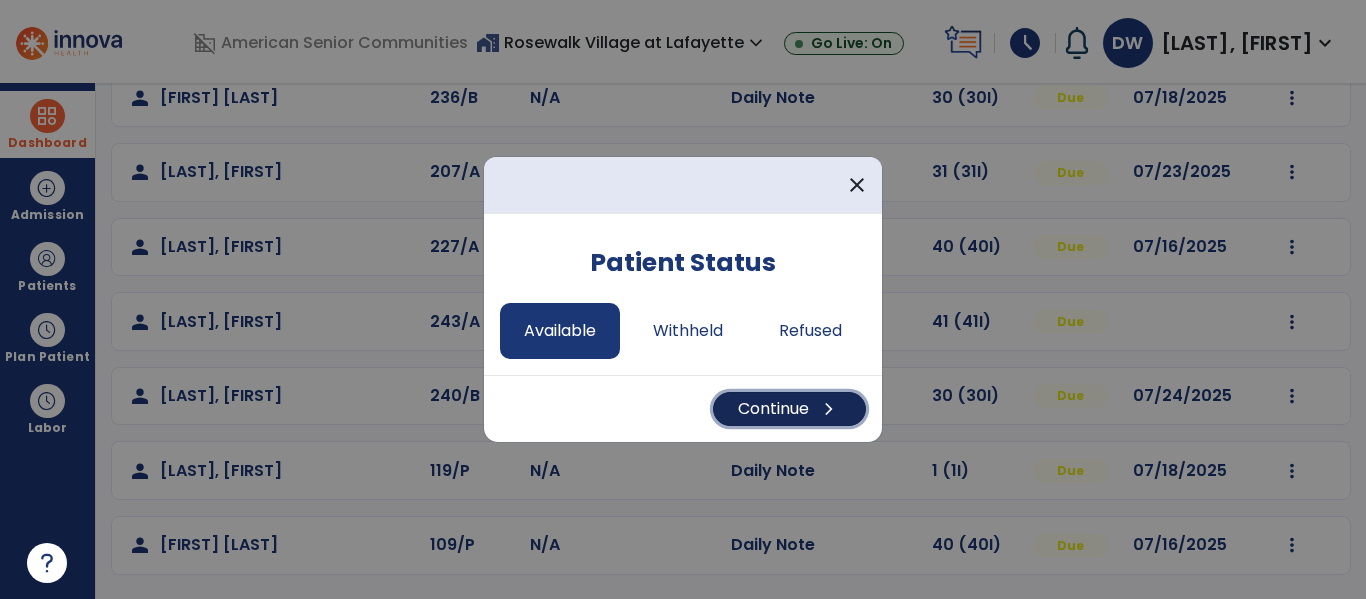 click on "Continue   chevron_right" at bounding box center (789, 409) 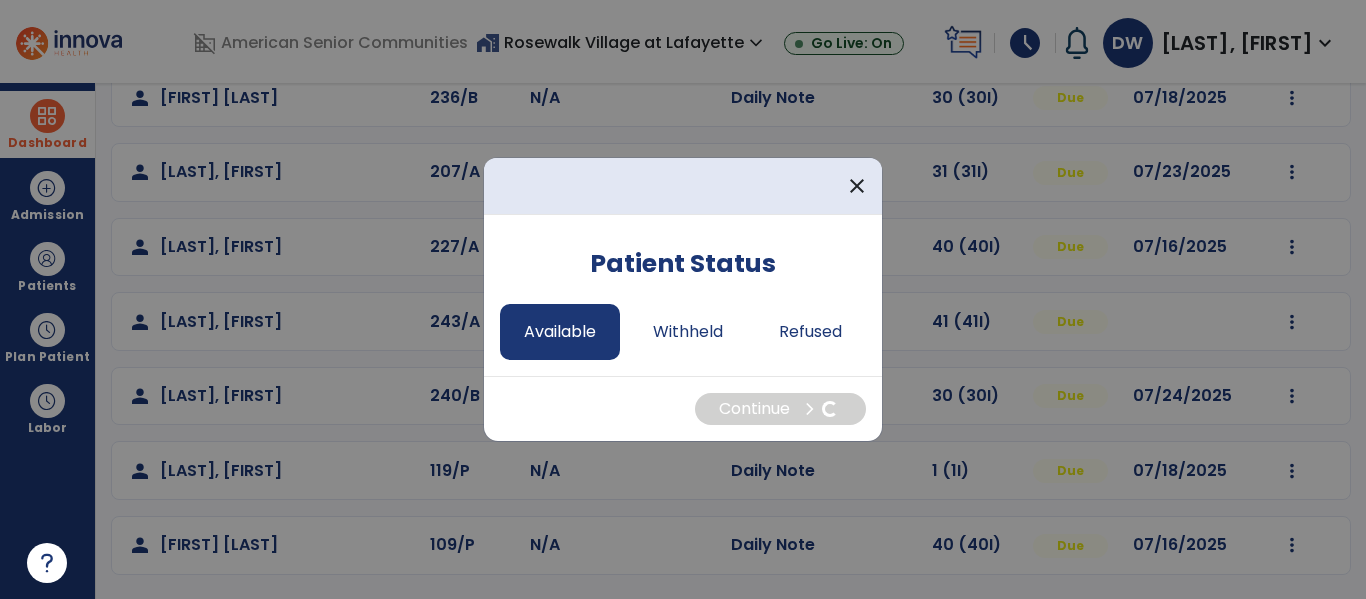 select on "*" 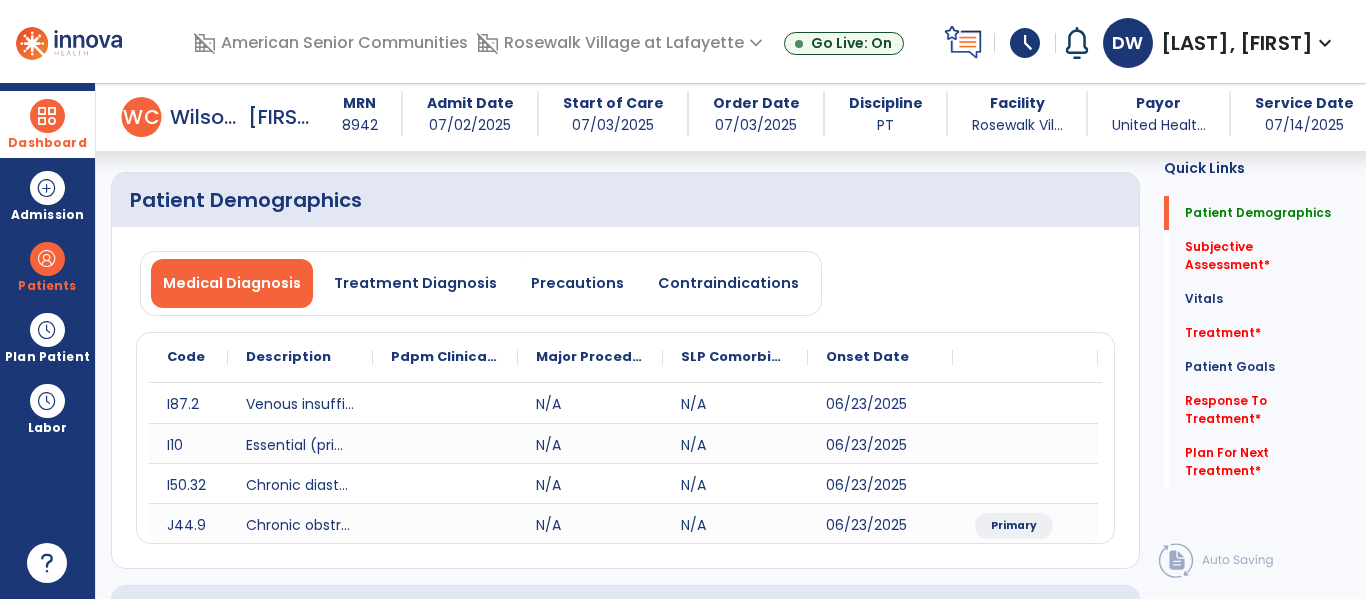 scroll, scrollTop: 197, scrollLeft: 0, axis: vertical 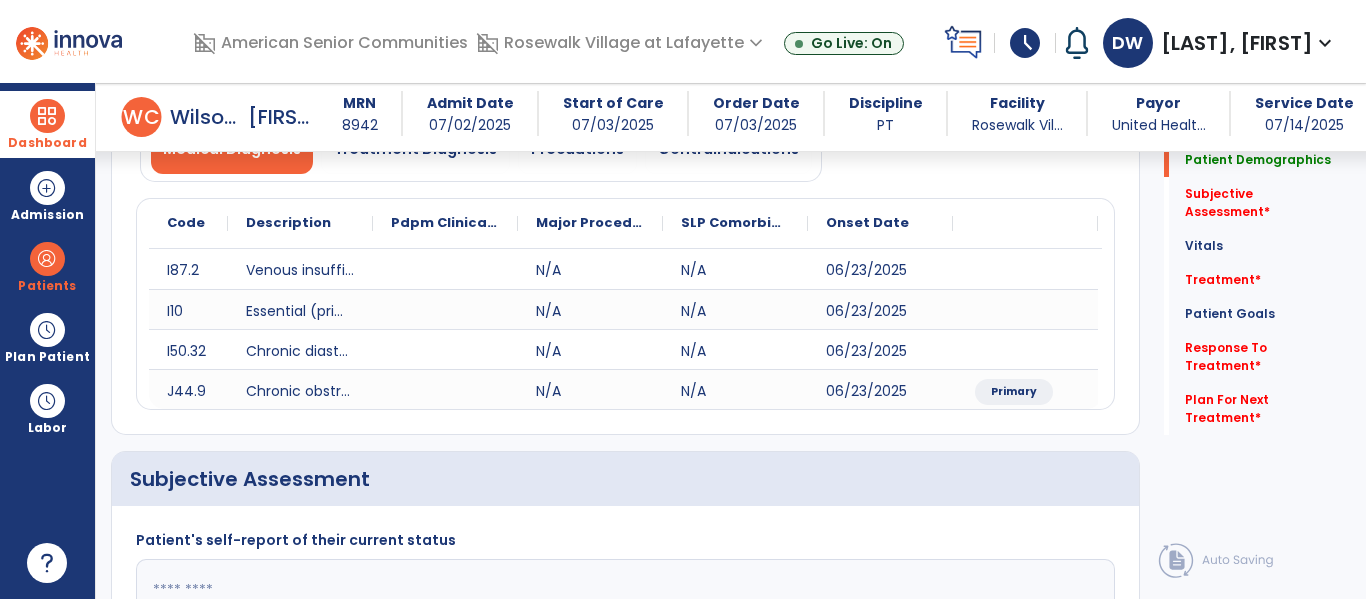 drag, startPoint x: 355, startPoint y: 571, endPoint x: 371, endPoint y: 557, distance: 21.260292 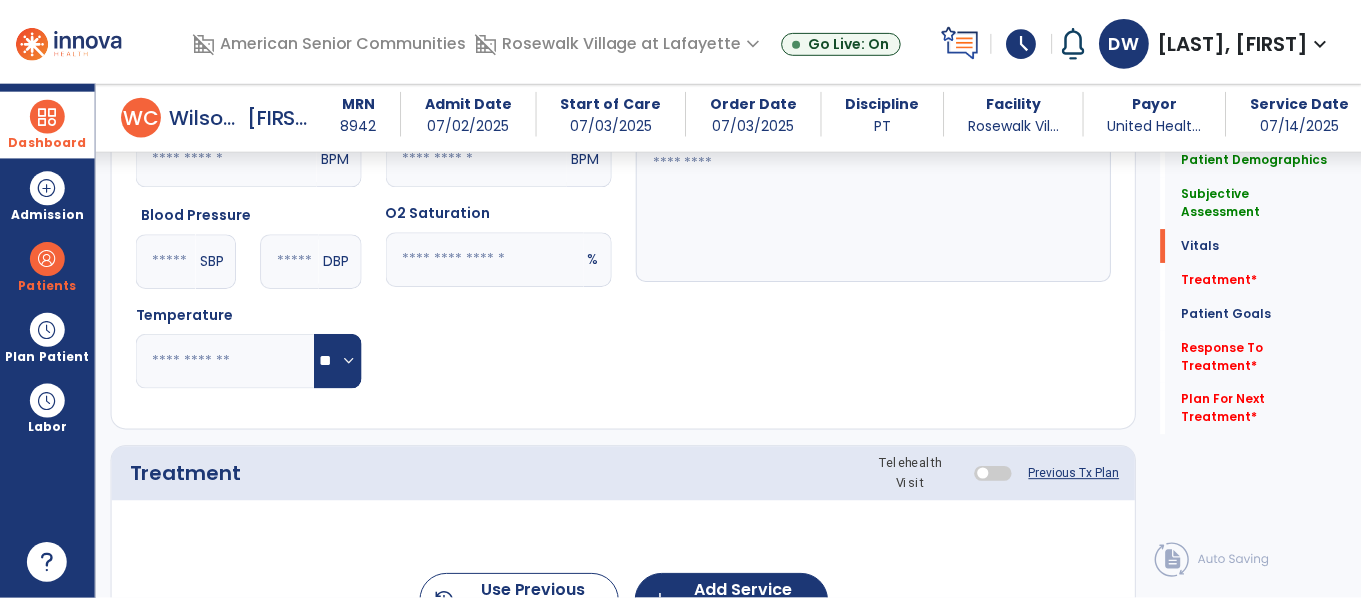 scroll, scrollTop: 1141, scrollLeft: 0, axis: vertical 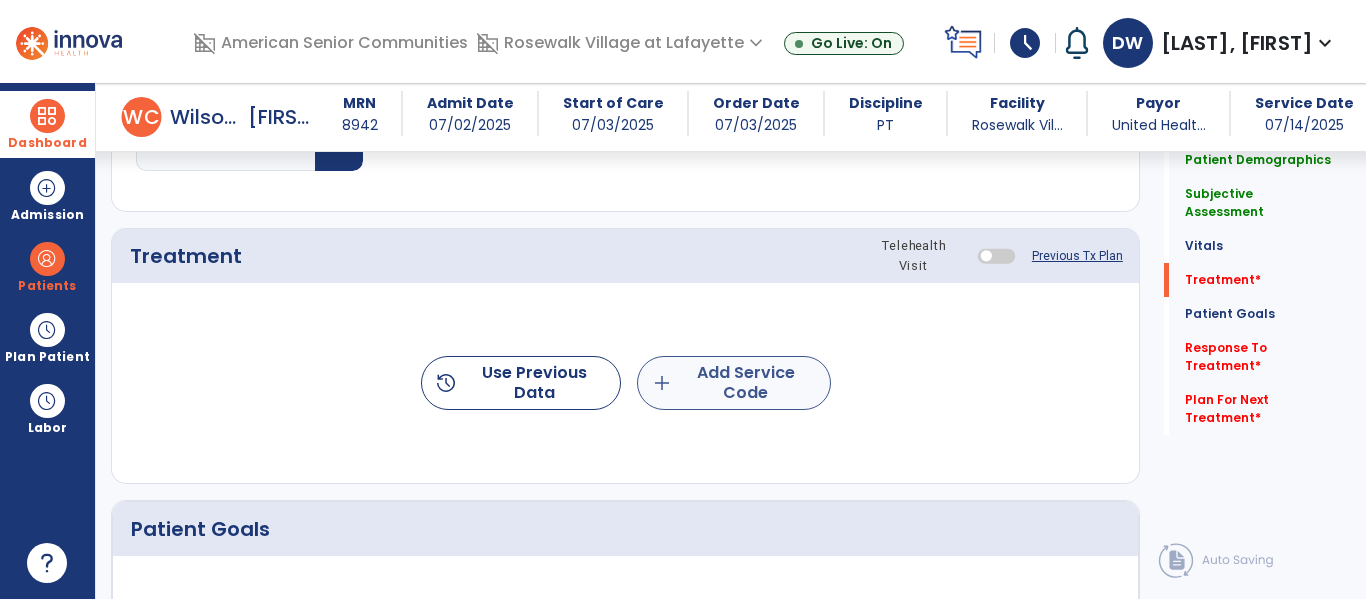 type on "**********" 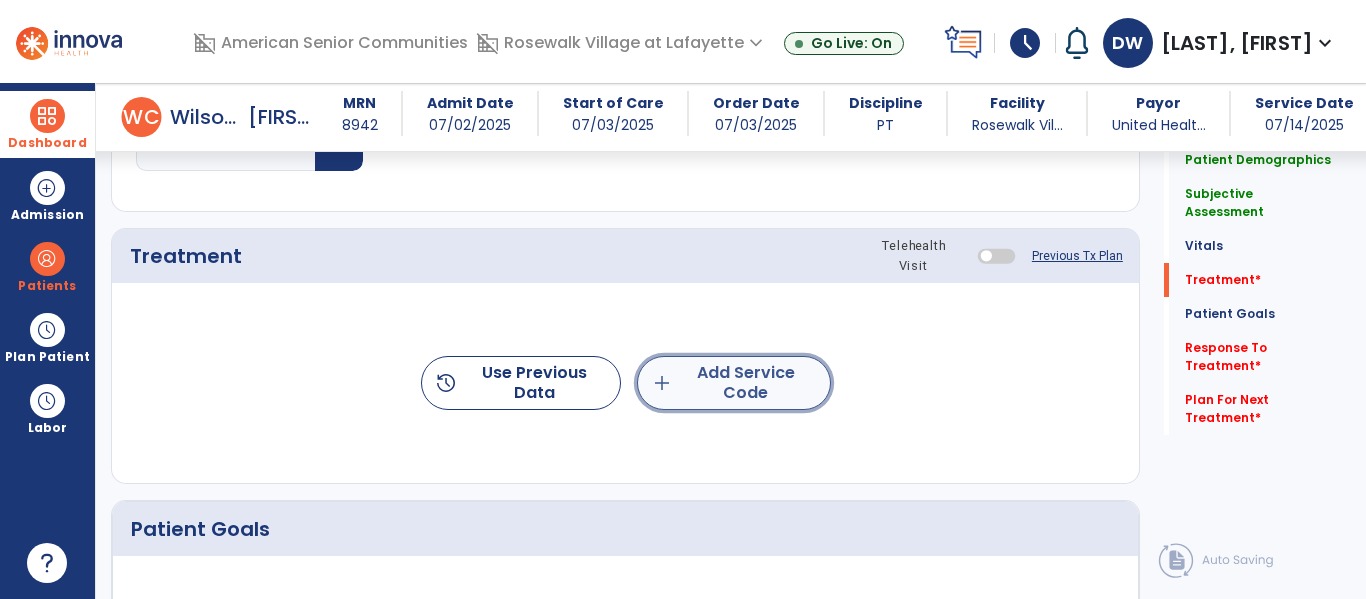 click on "add  Add Service Code" 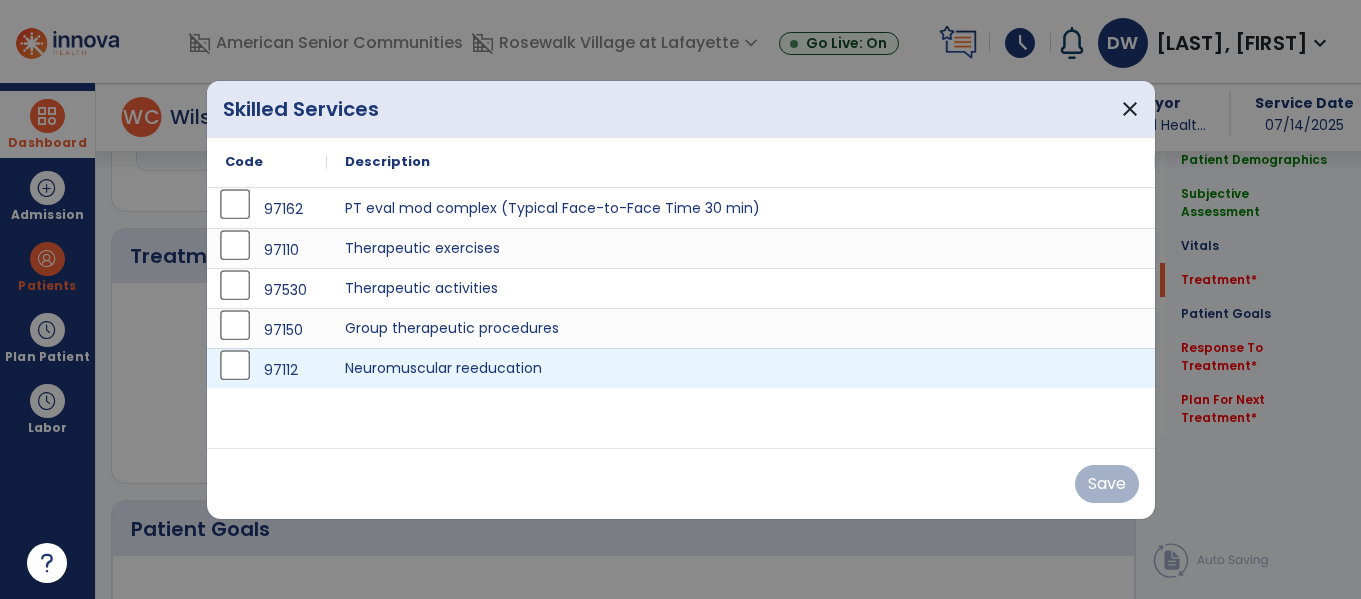 scroll, scrollTop: 1141, scrollLeft: 0, axis: vertical 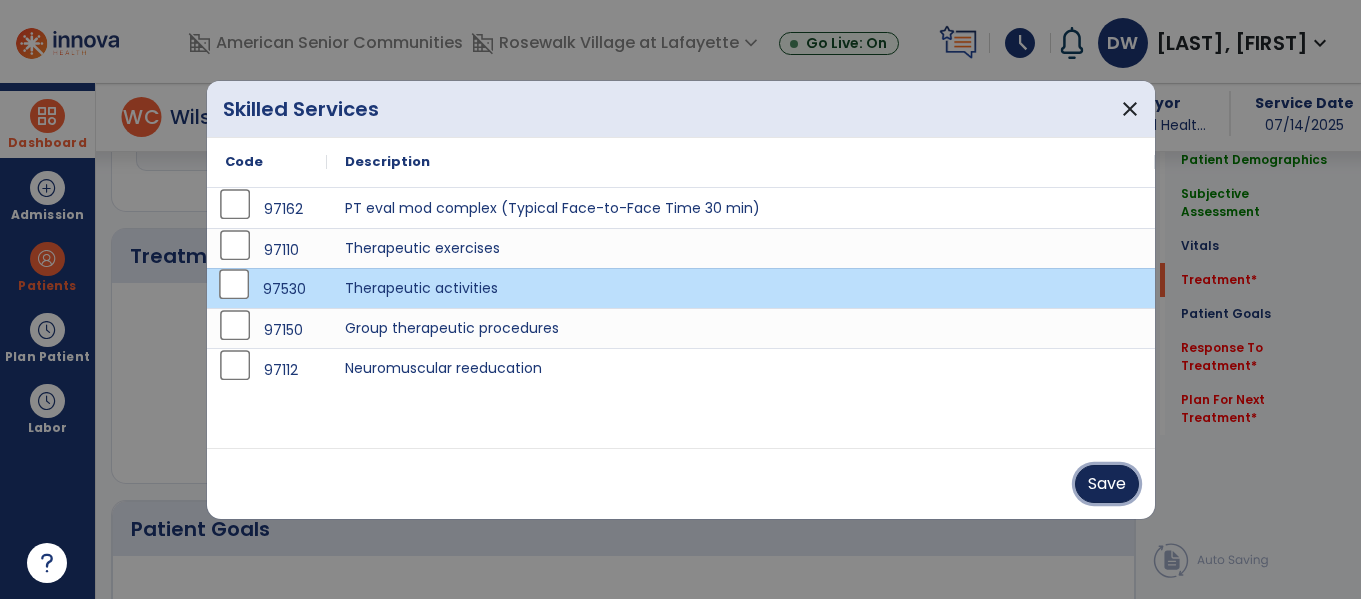 click on "Save" at bounding box center [1107, 484] 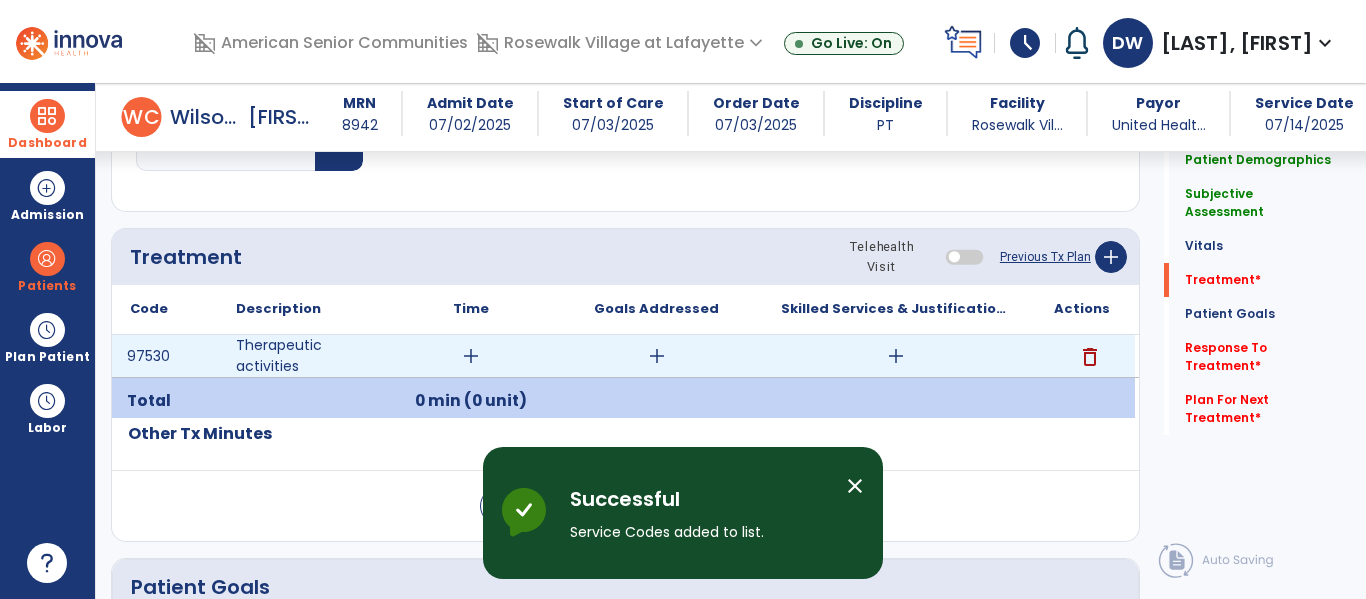 click on "add" at bounding box center [896, 356] 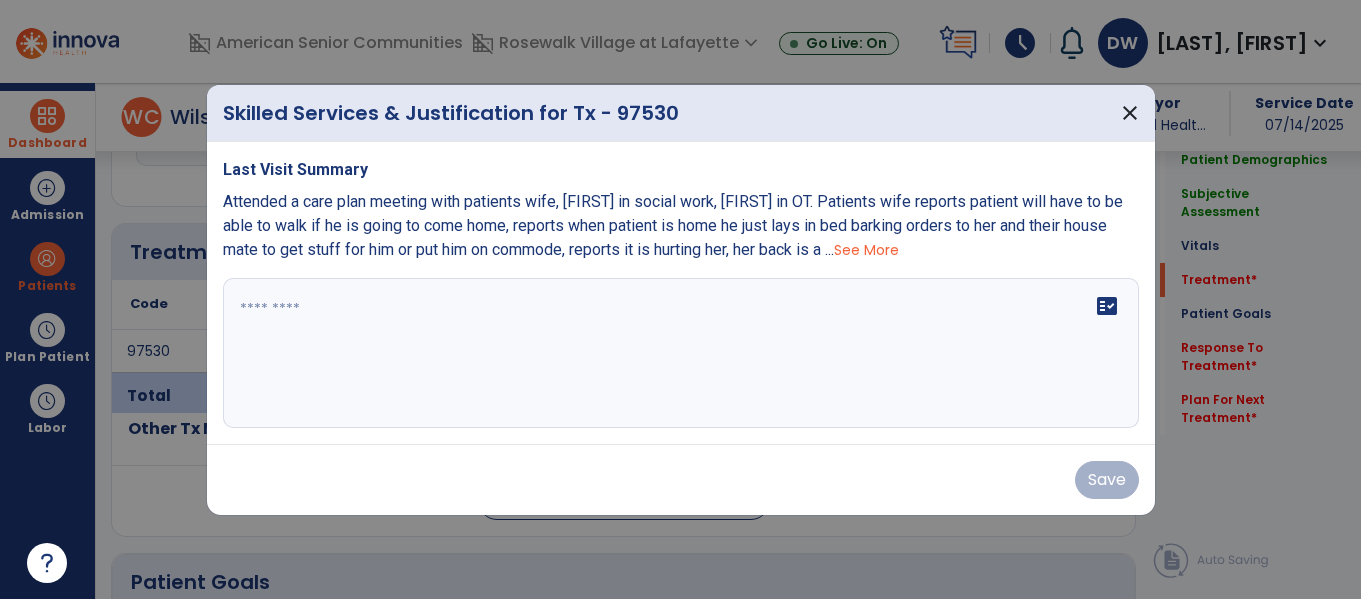 scroll, scrollTop: 1141, scrollLeft: 0, axis: vertical 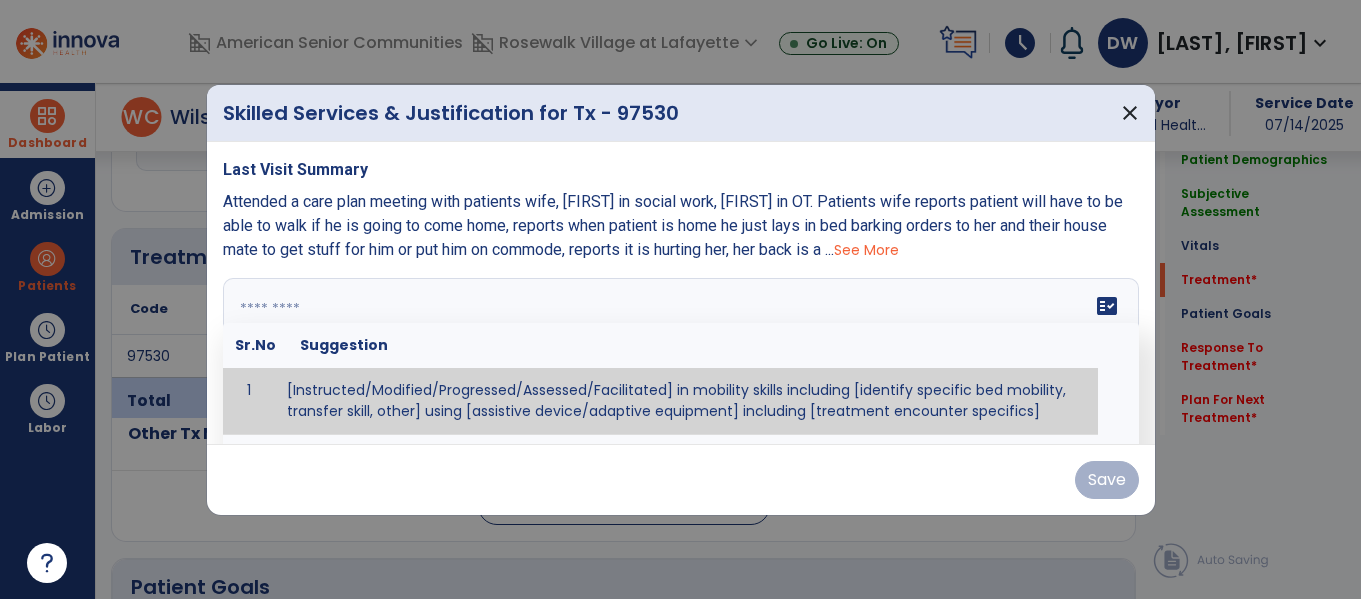 click at bounding box center [681, 353] 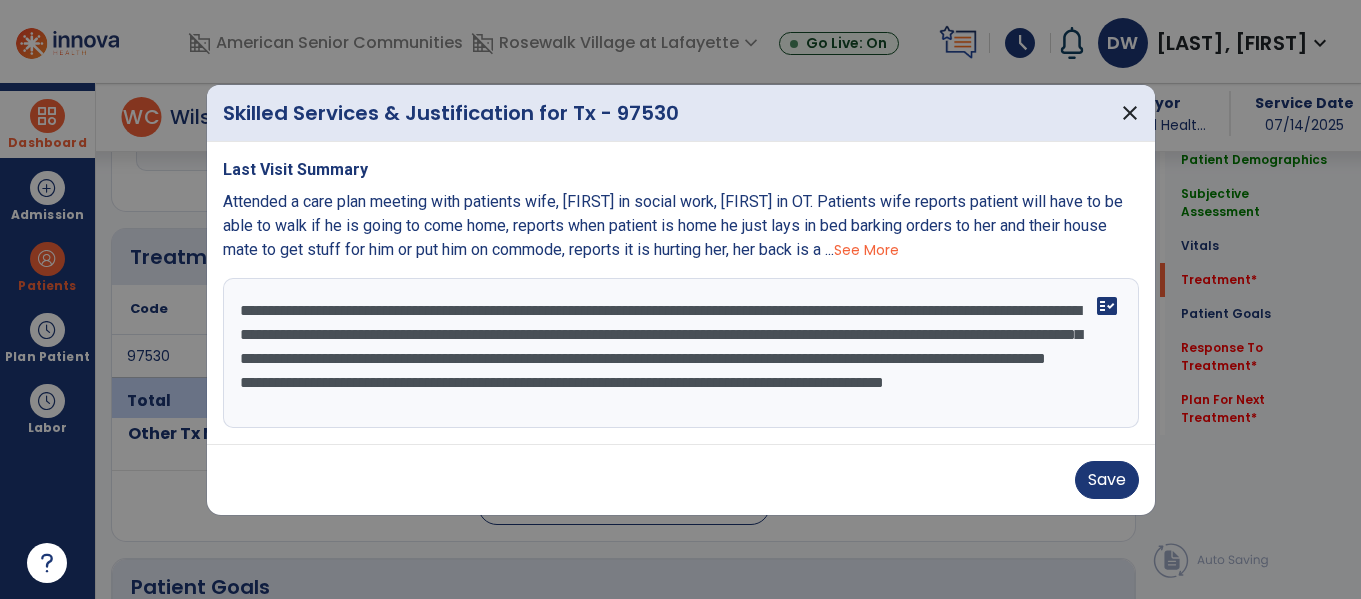 scroll, scrollTop: 16, scrollLeft: 0, axis: vertical 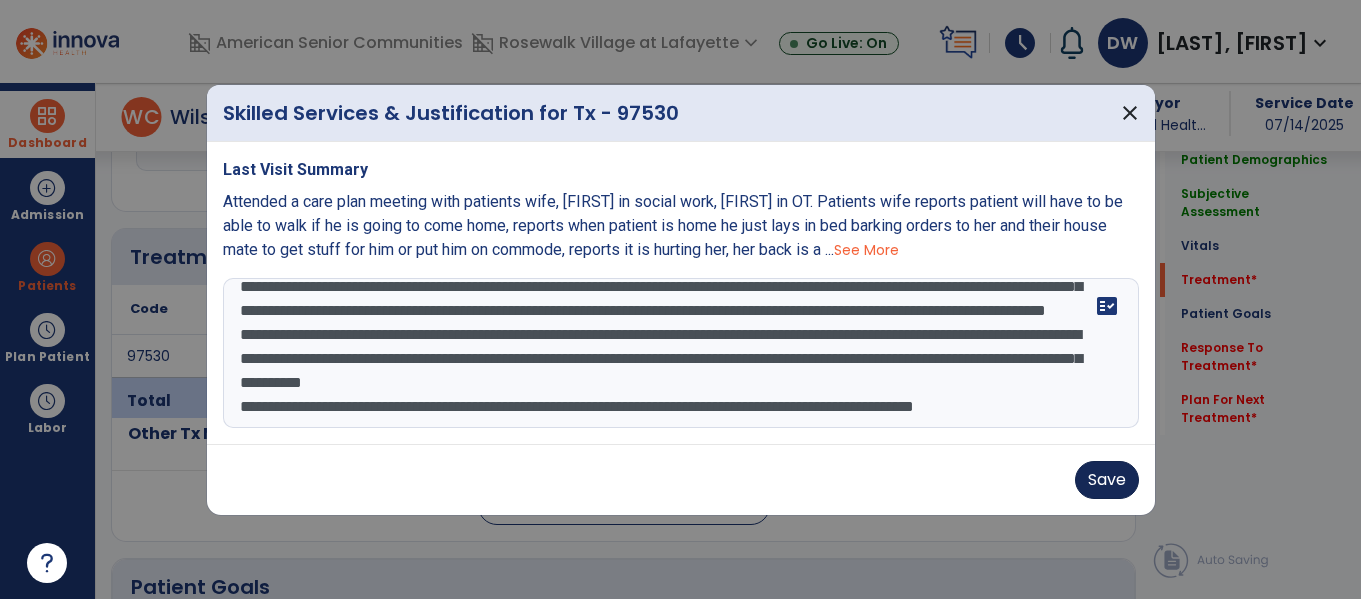 type on "**********" 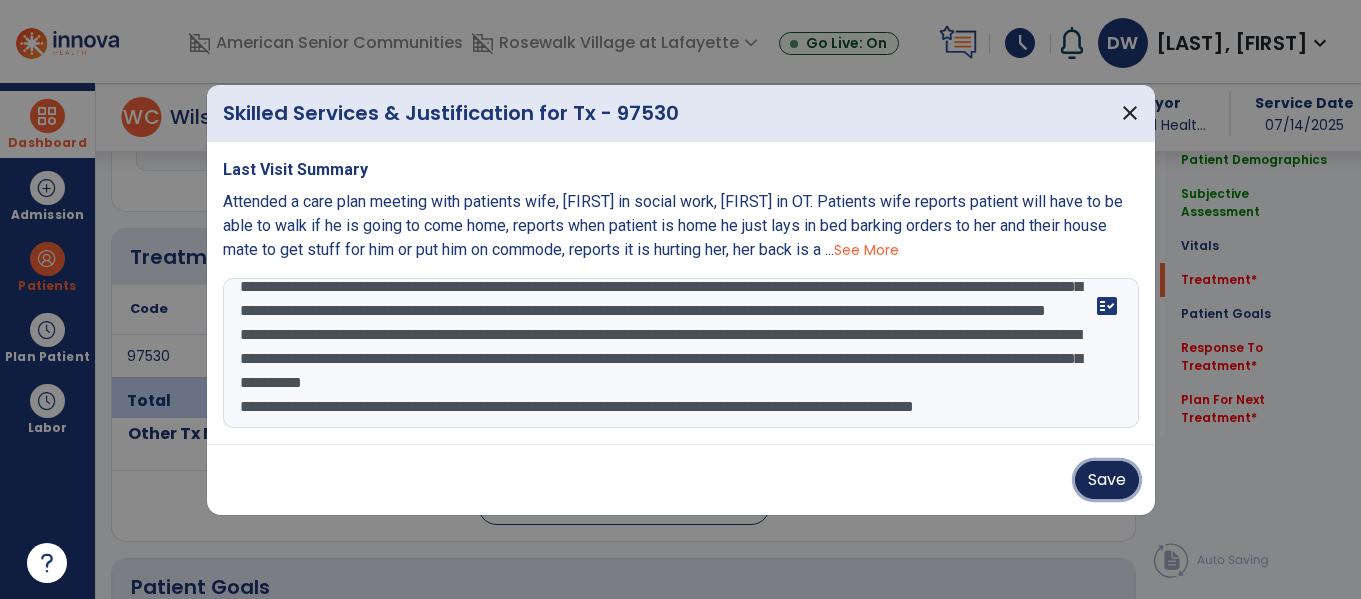 click on "Save" at bounding box center (1107, 480) 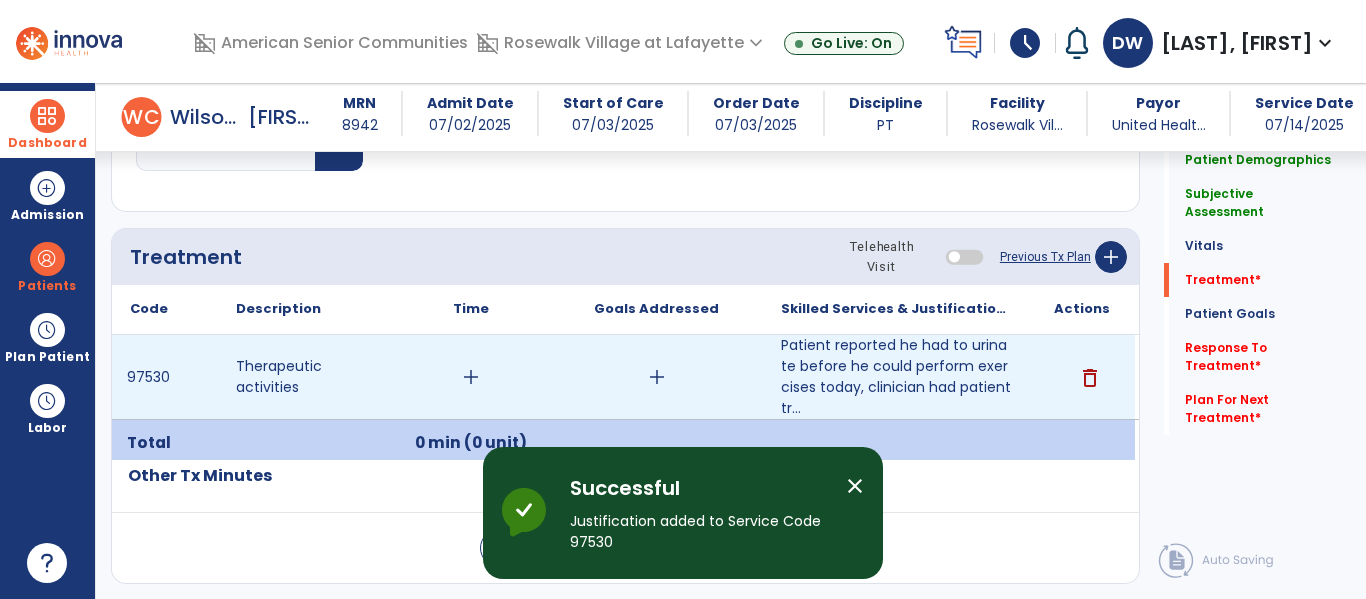 click on "add" at bounding box center [471, 377] 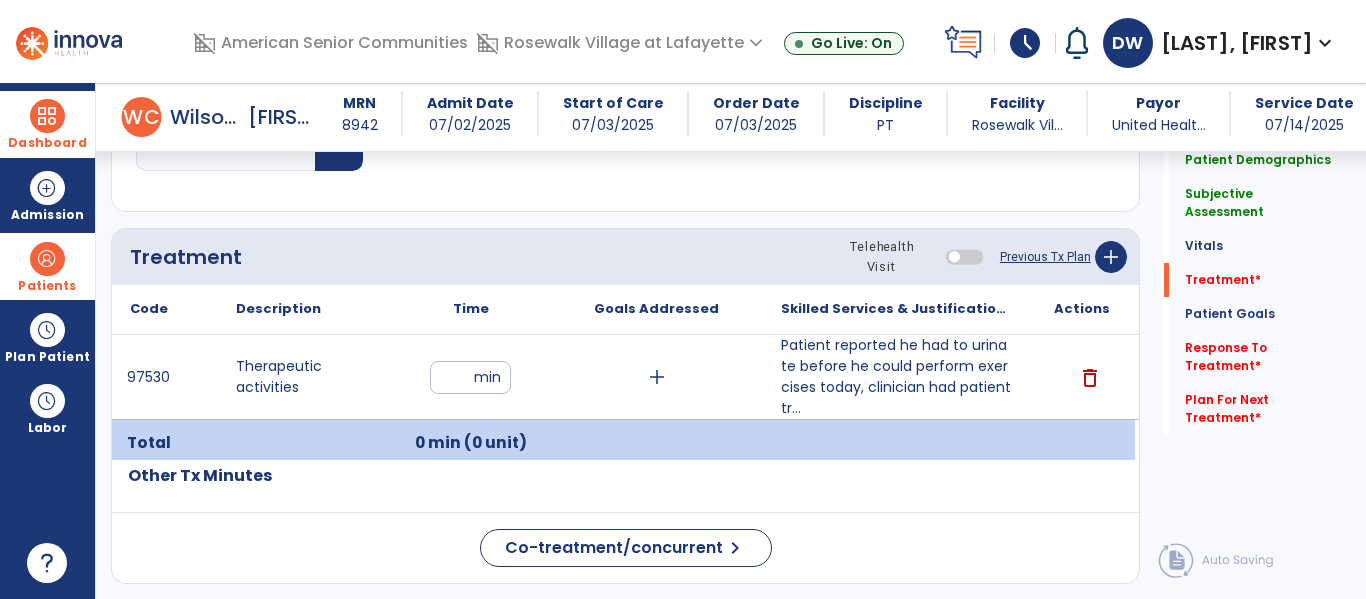 type on "**" 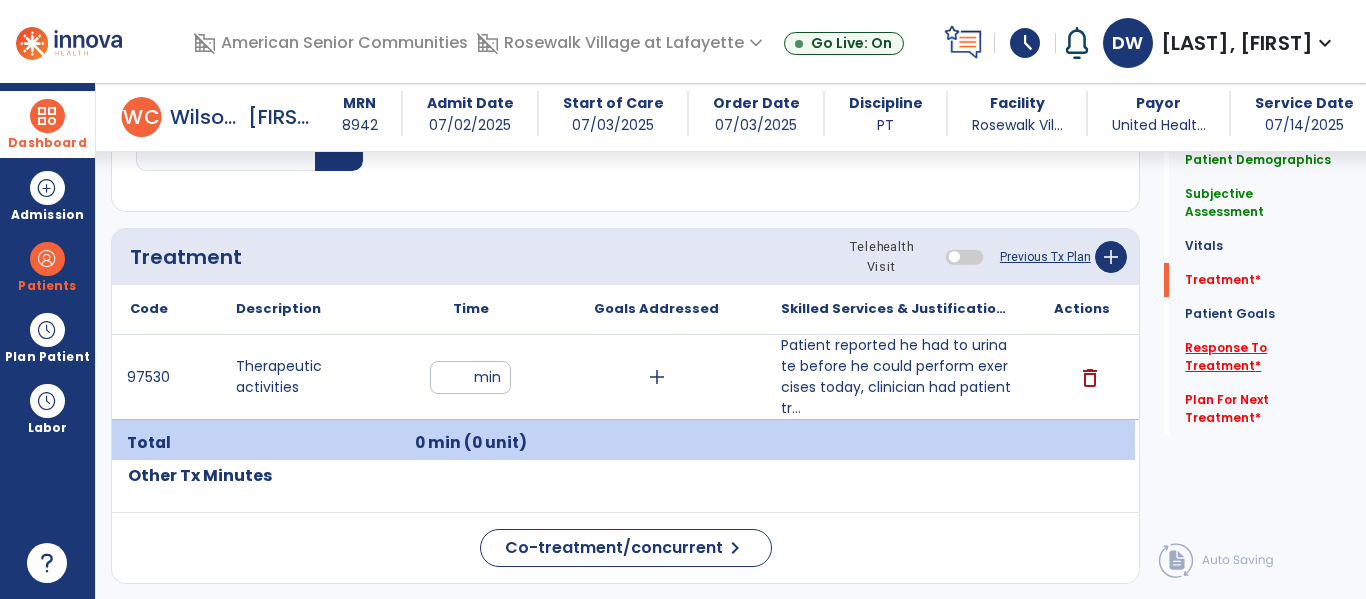click on "Response To Treatment   *" 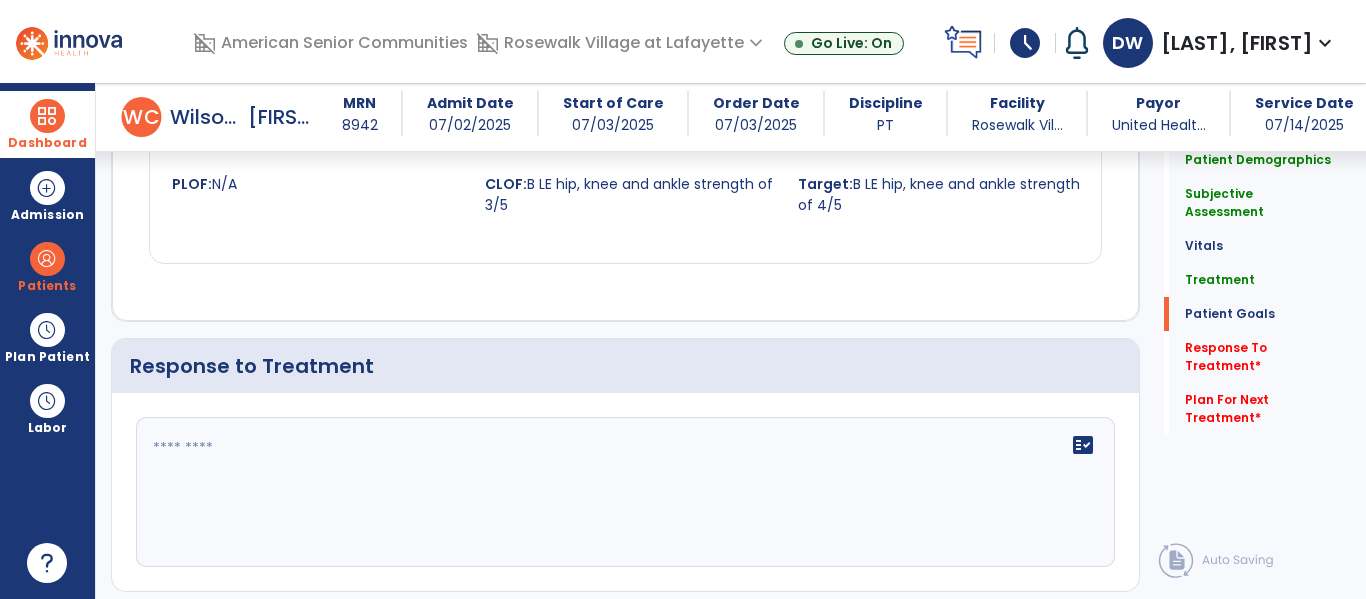 scroll, scrollTop: 2692, scrollLeft: 0, axis: vertical 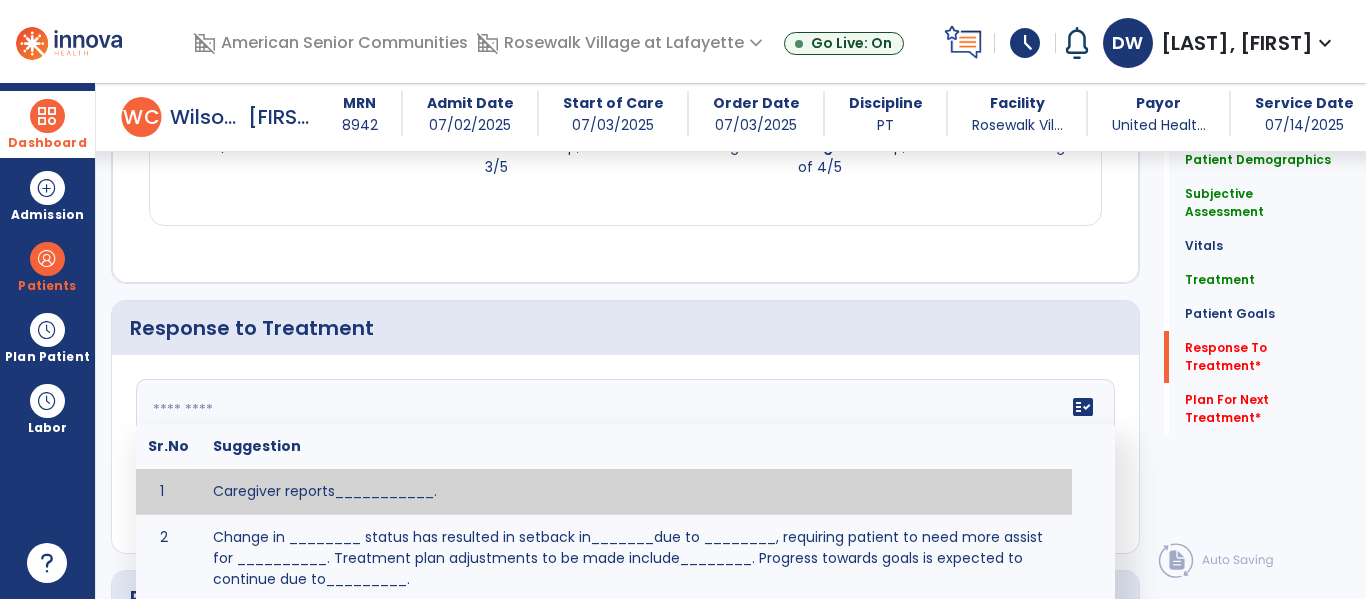 click 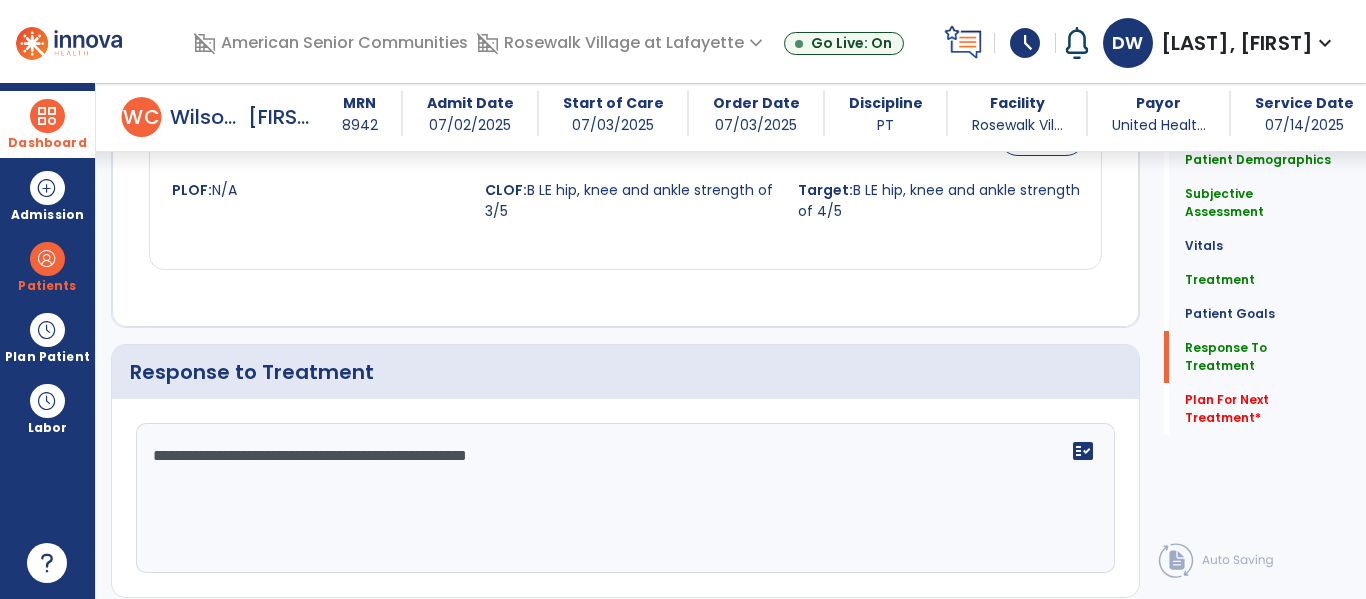 scroll, scrollTop: 2692, scrollLeft: 0, axis: vertical 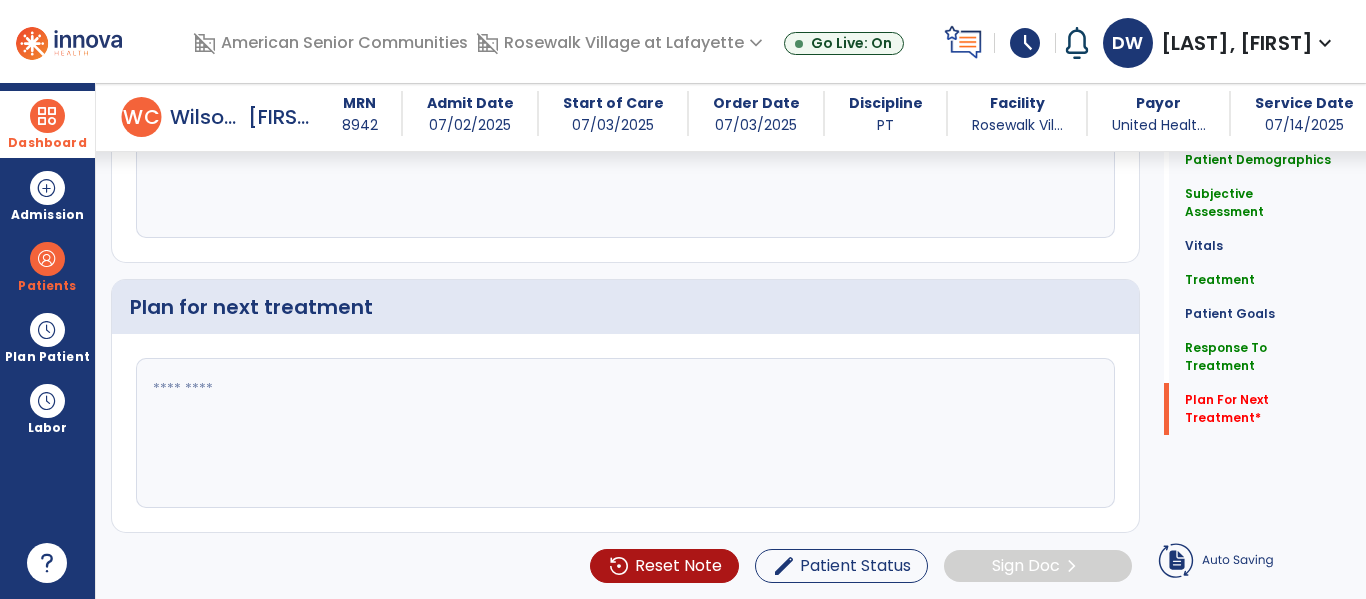 type on "**********" 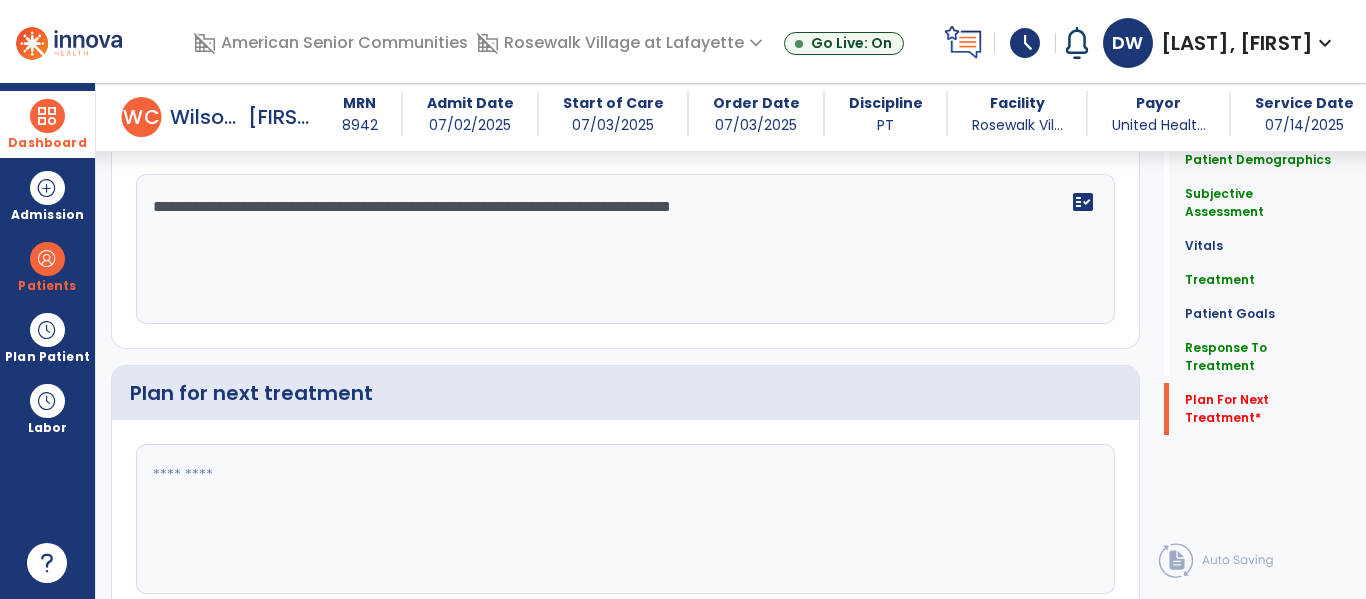 scroll, scrollTop: 2941, scrollLeft: 0, axis: vertical 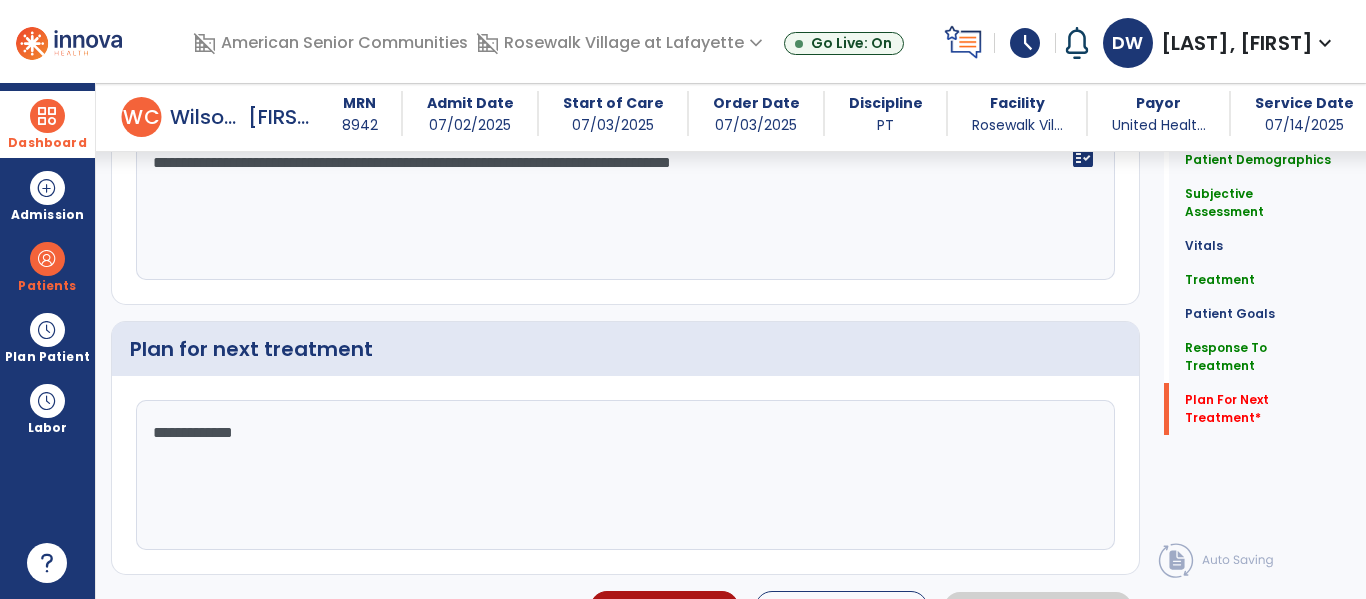 click on "**********" 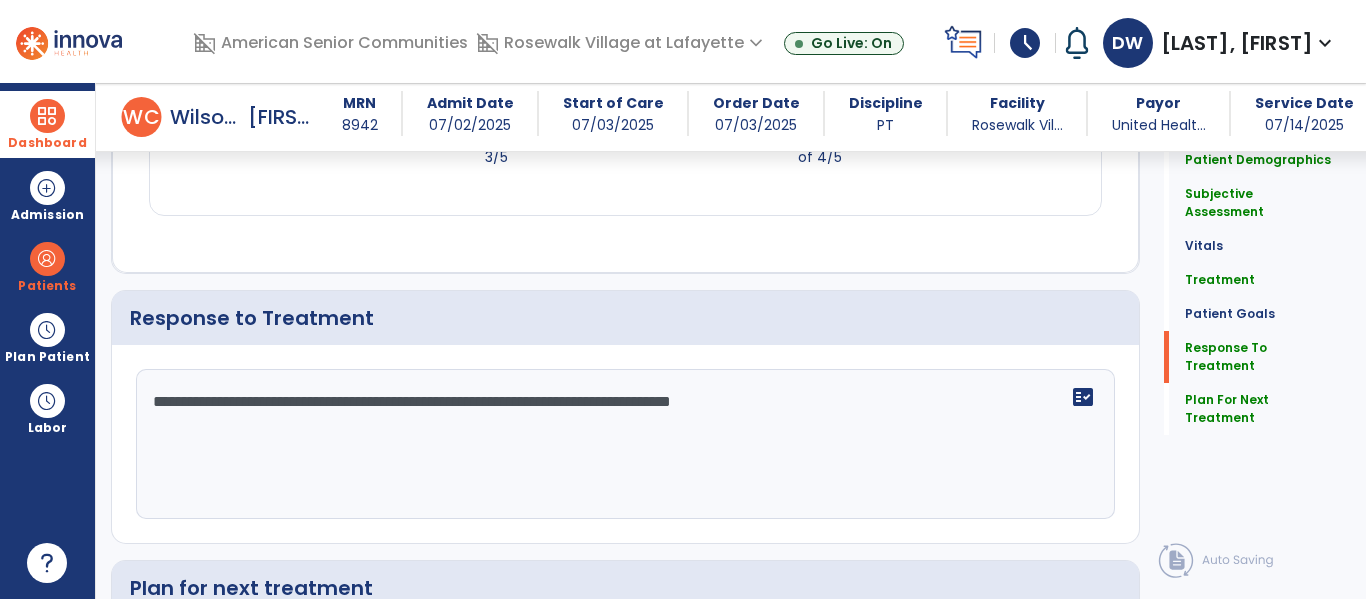scroll, scrollTop: 2791, scrollLeft: 0, axis: vertical 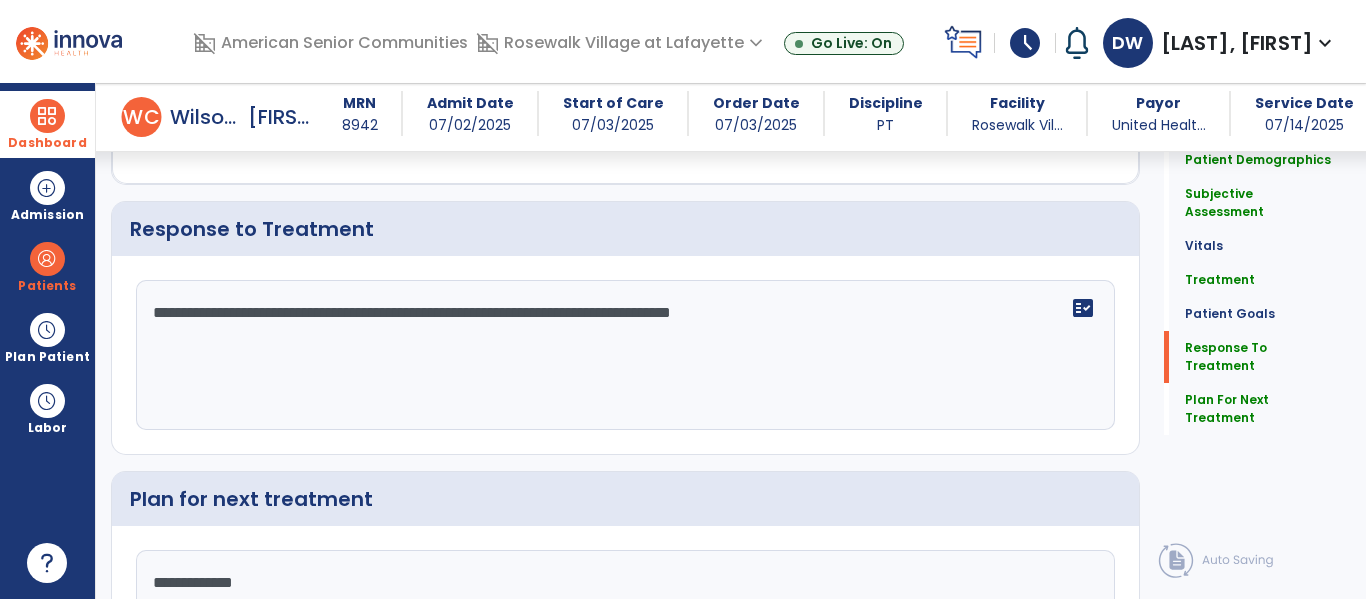 type on "**********" 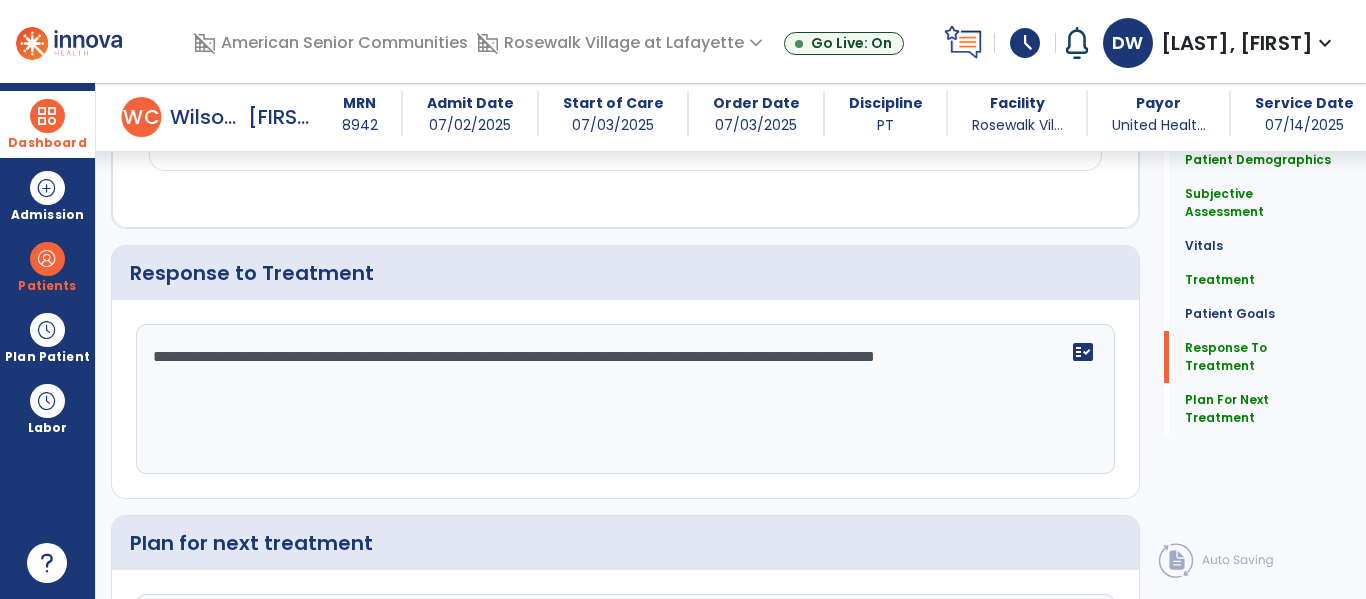 scroll, scrollTop: 2791, scrollLeft: 0, axis: vertical 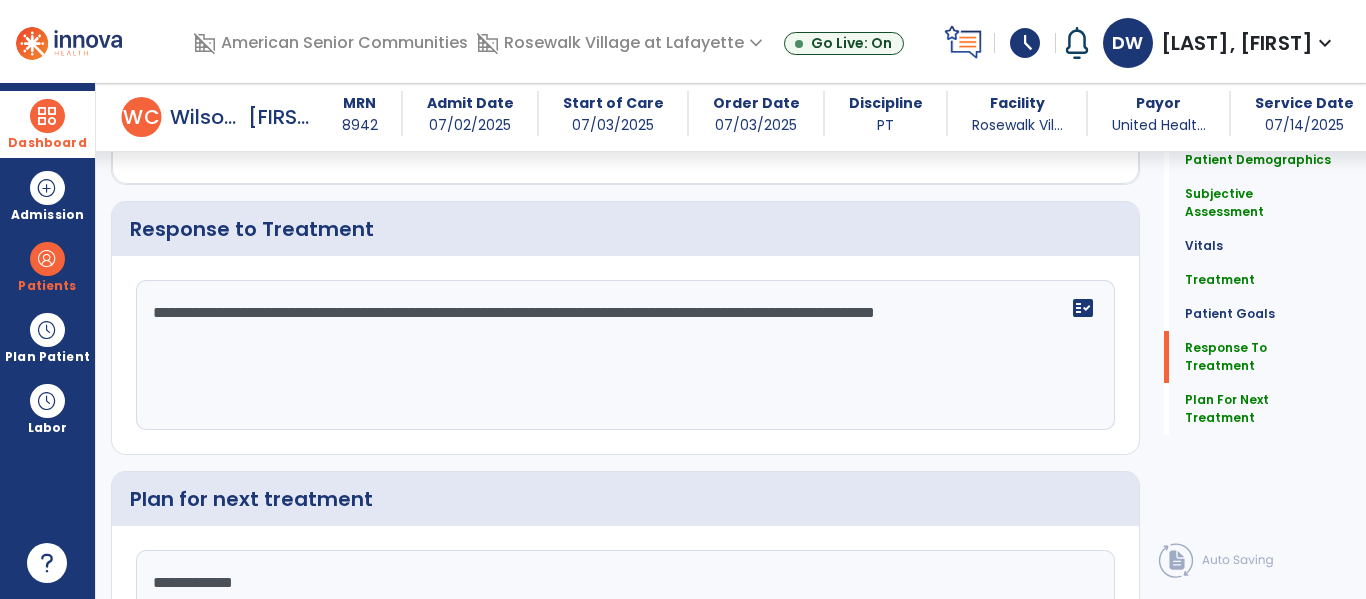 click on "**********" 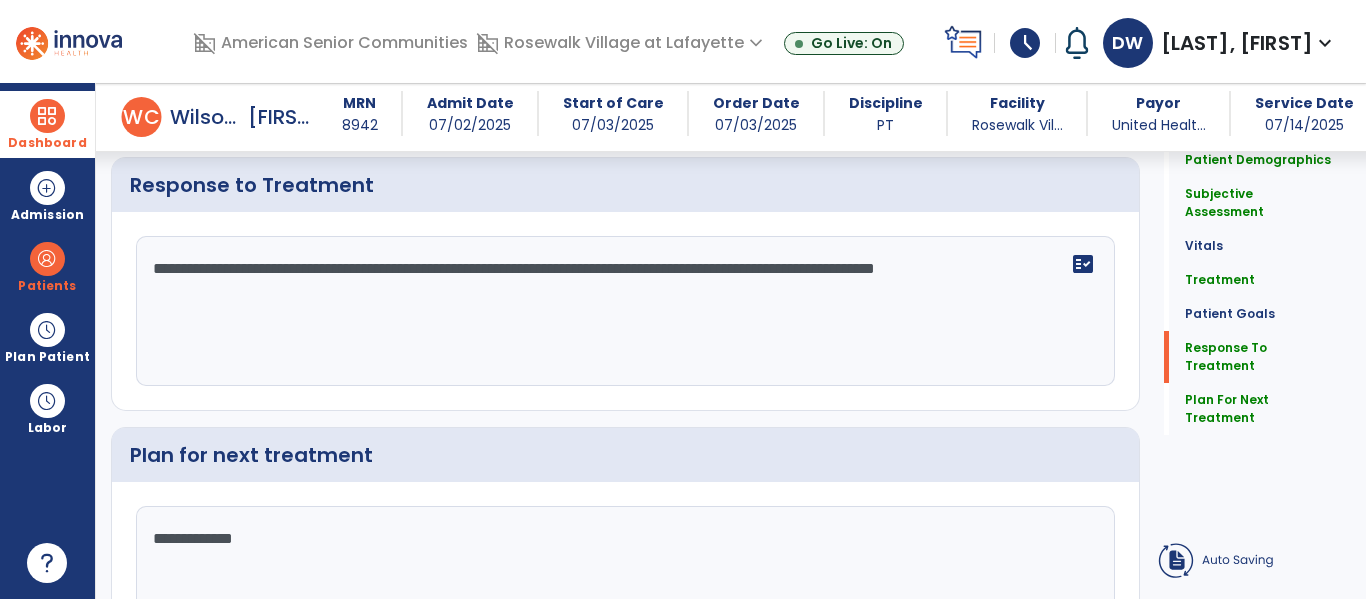 click on "**********" 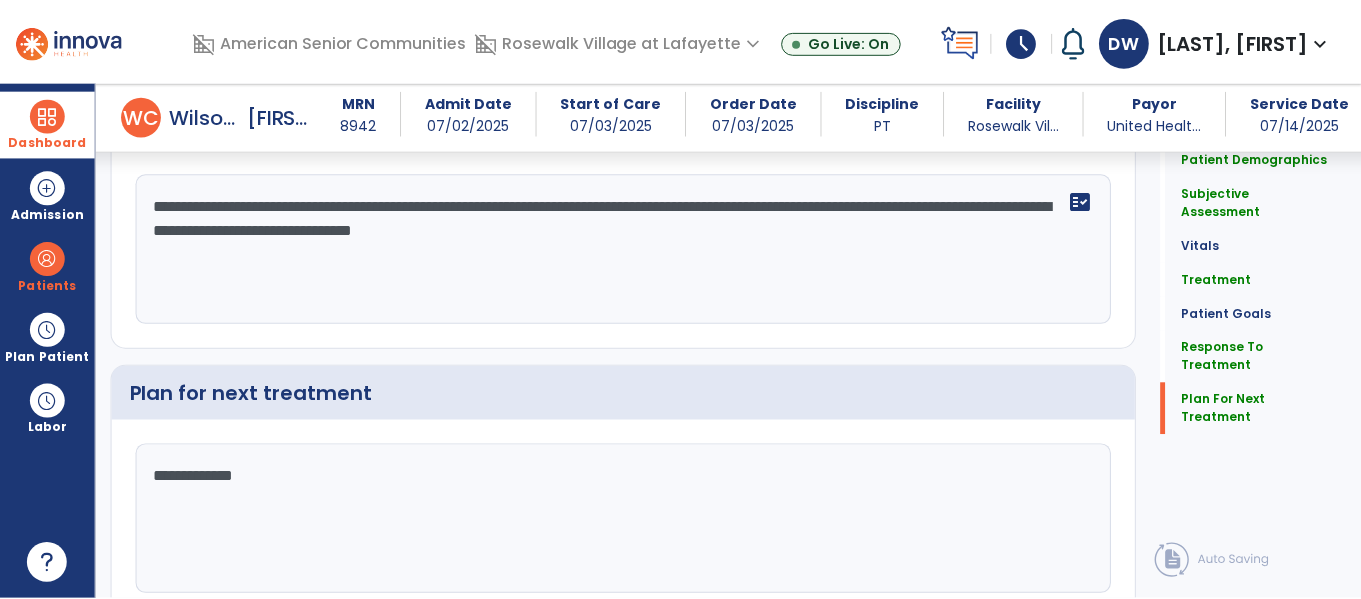scroll, scrollTop: 2941, scrollLeft: 0, axis: vertical 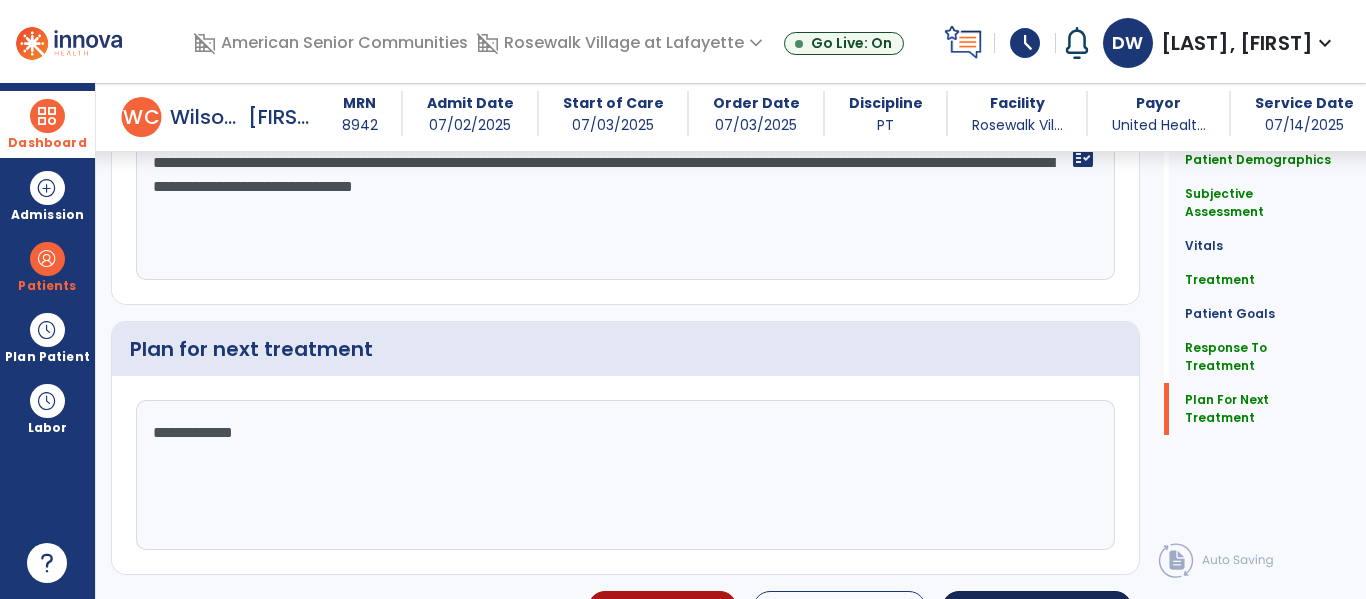 type on "**********" 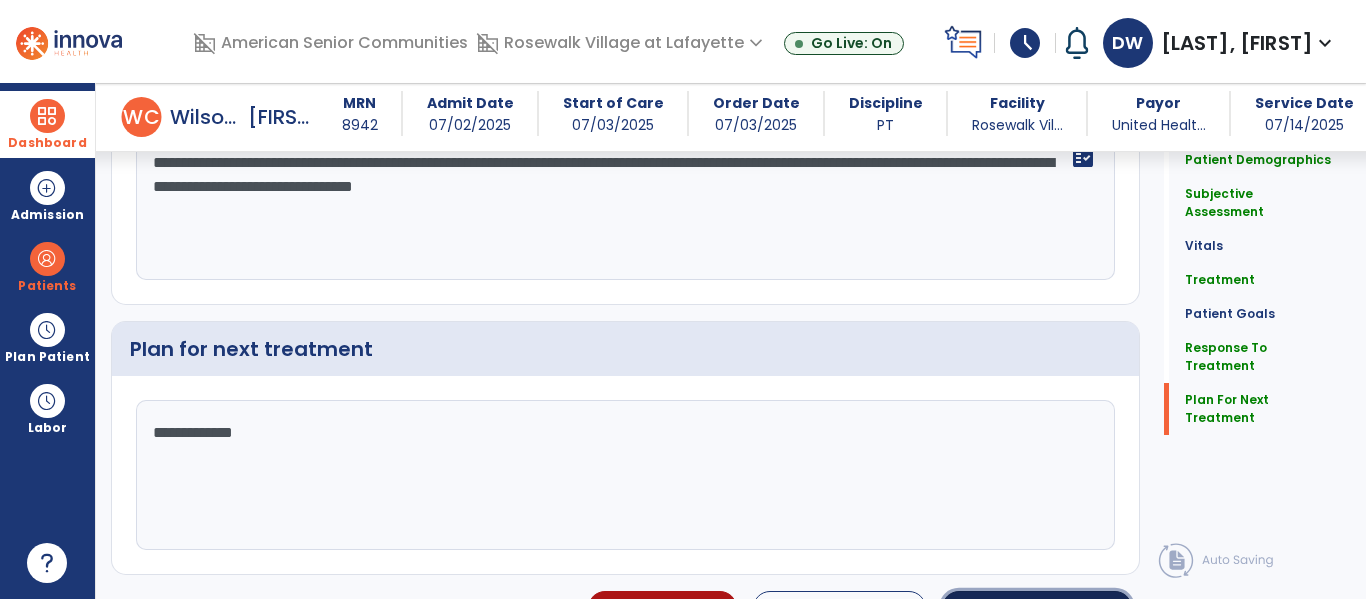 click on "chevron_right" 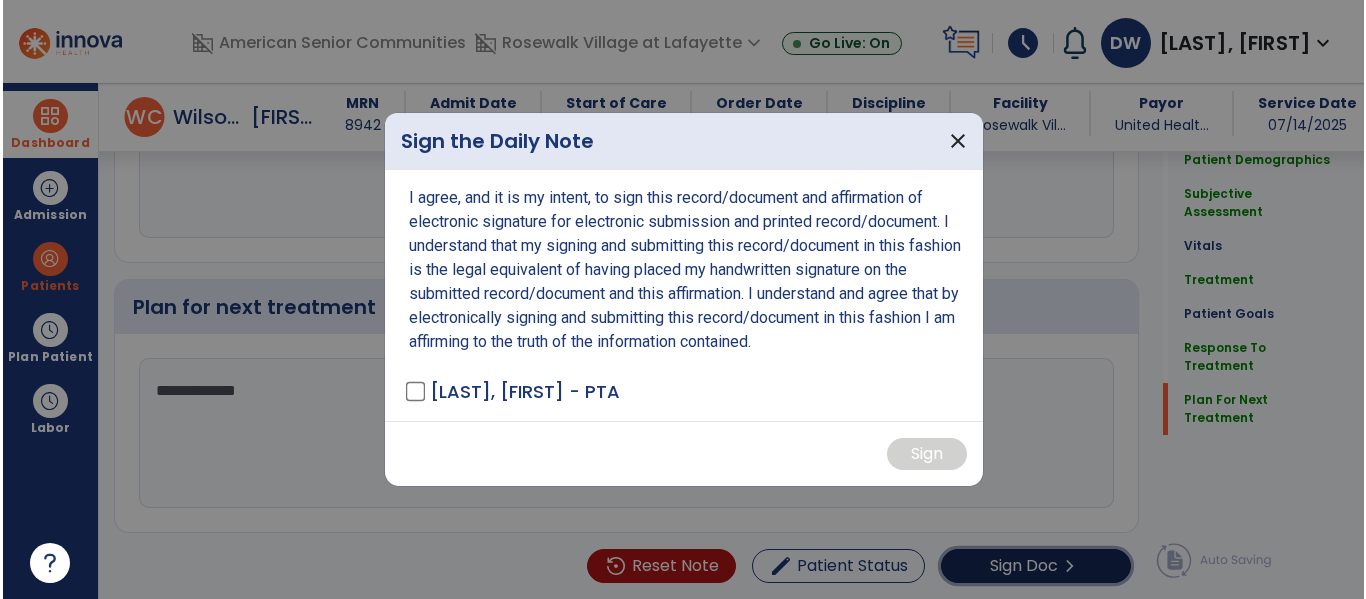scroll, scrollTop: 2983, scrollLeft: 0, axis: vertical 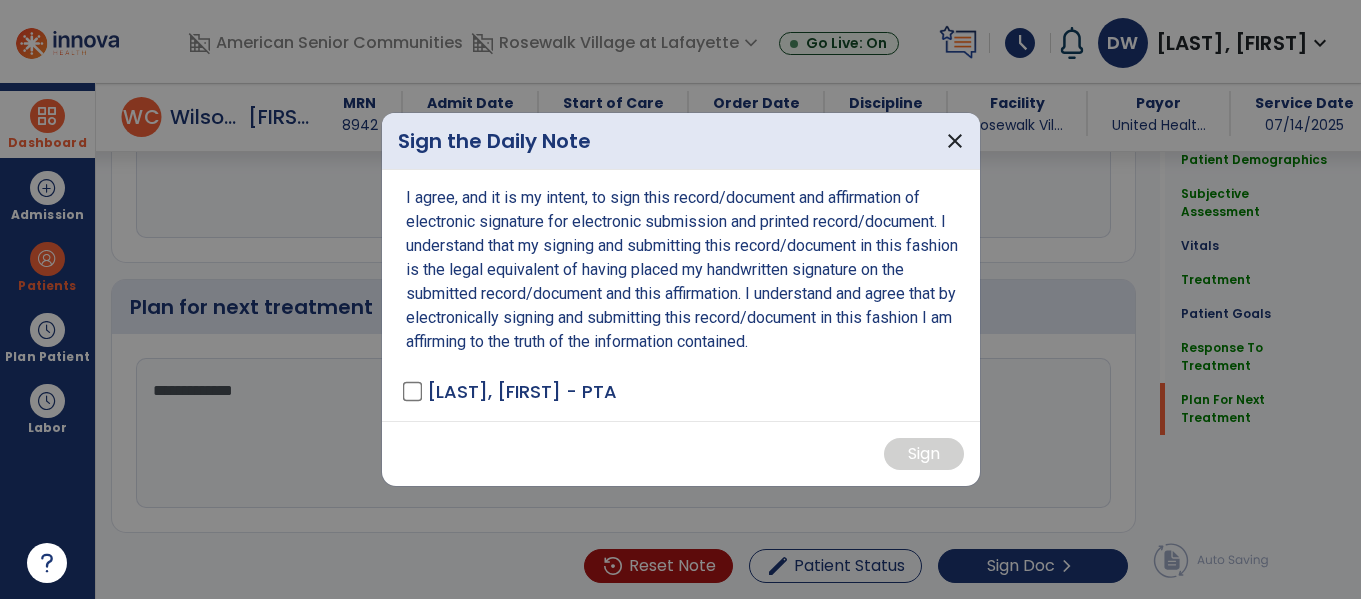 click on "[LAST], [FIRST]  - PTA" at bounding box center [511, 391] 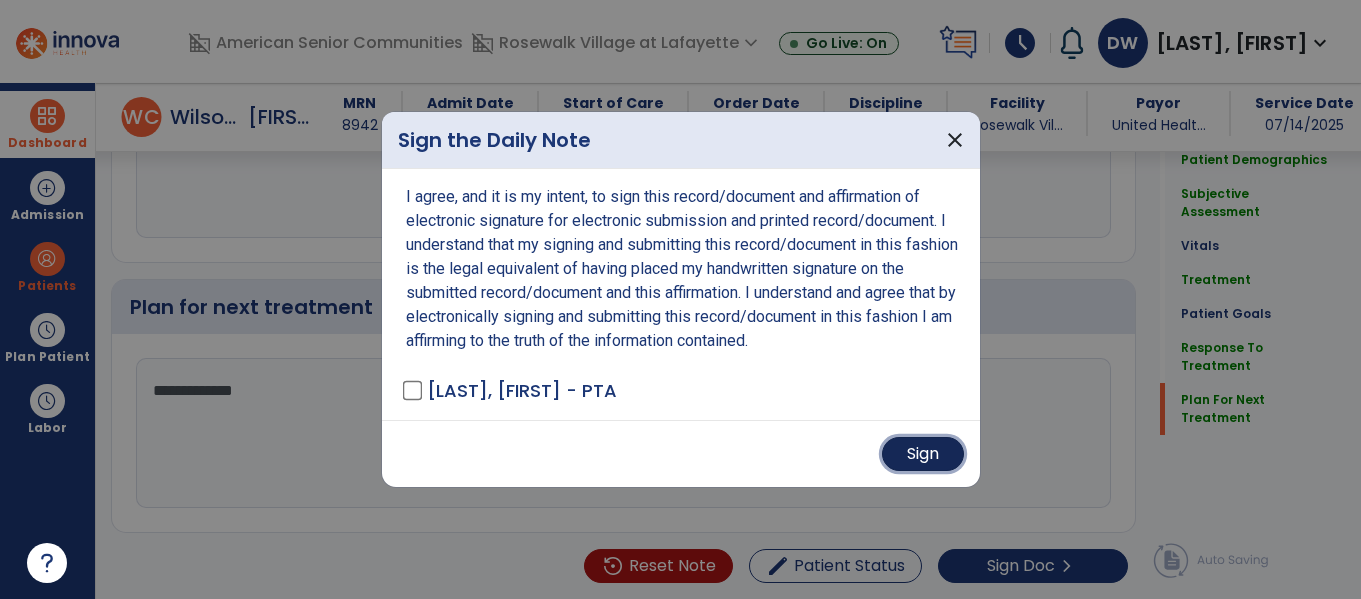 click on "Sign" at bounding box center (923, 454) 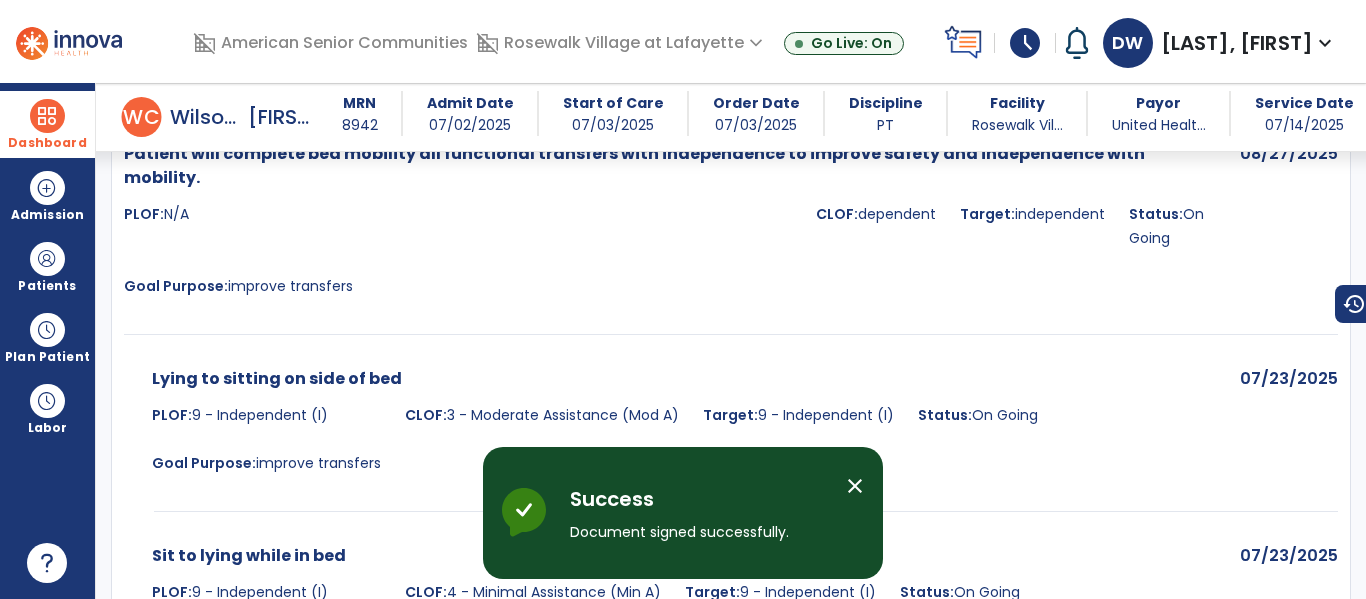 scroll, scrollTop: 1891, scrollLeft: 0, axis: vertical 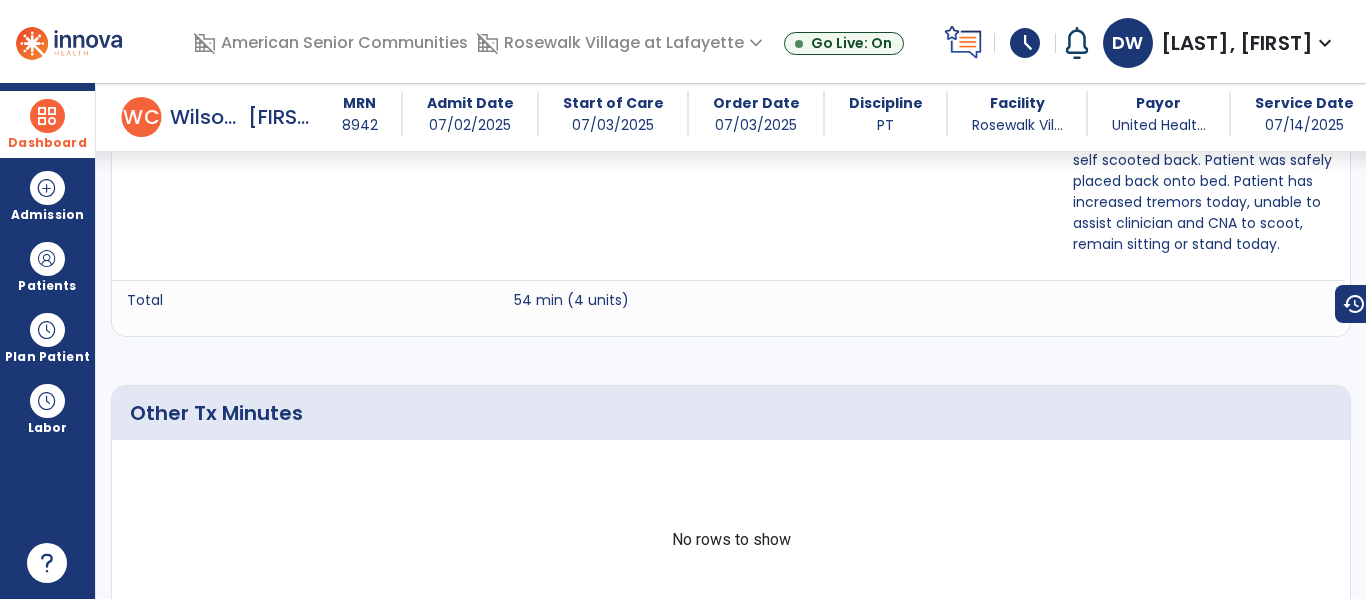 click on "Dashboard" at bounding box center (47, 143) 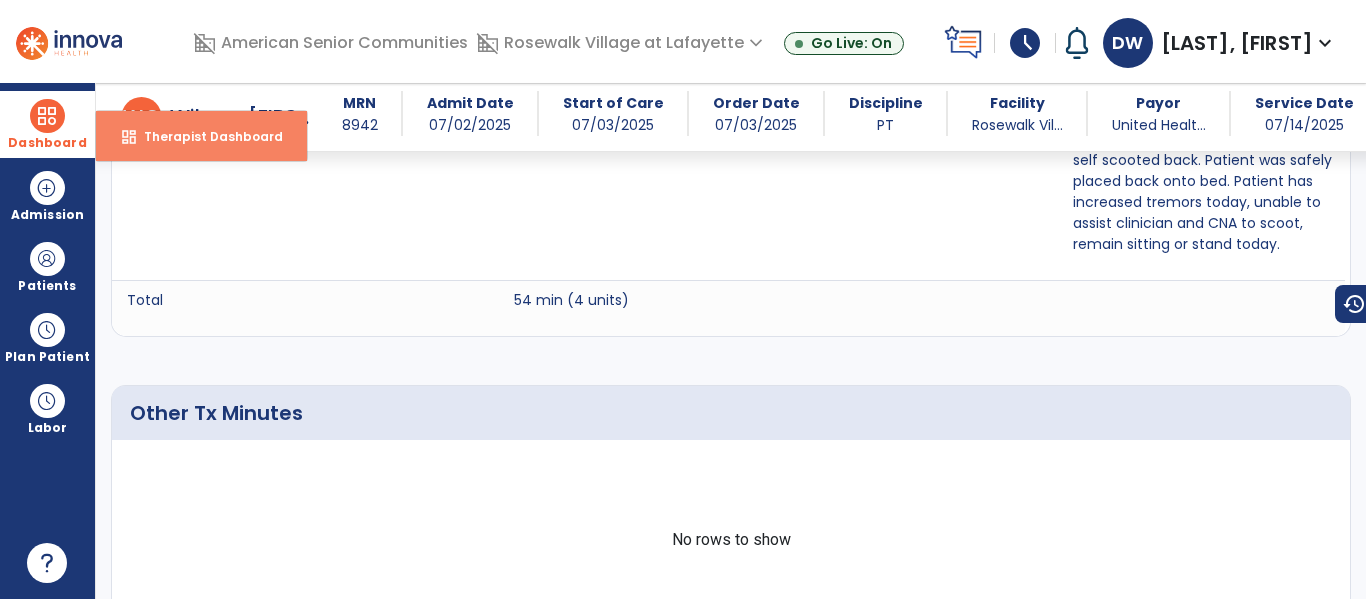 click on "dashboard  Therapist Dashboard" at bounding box center (201, 136) 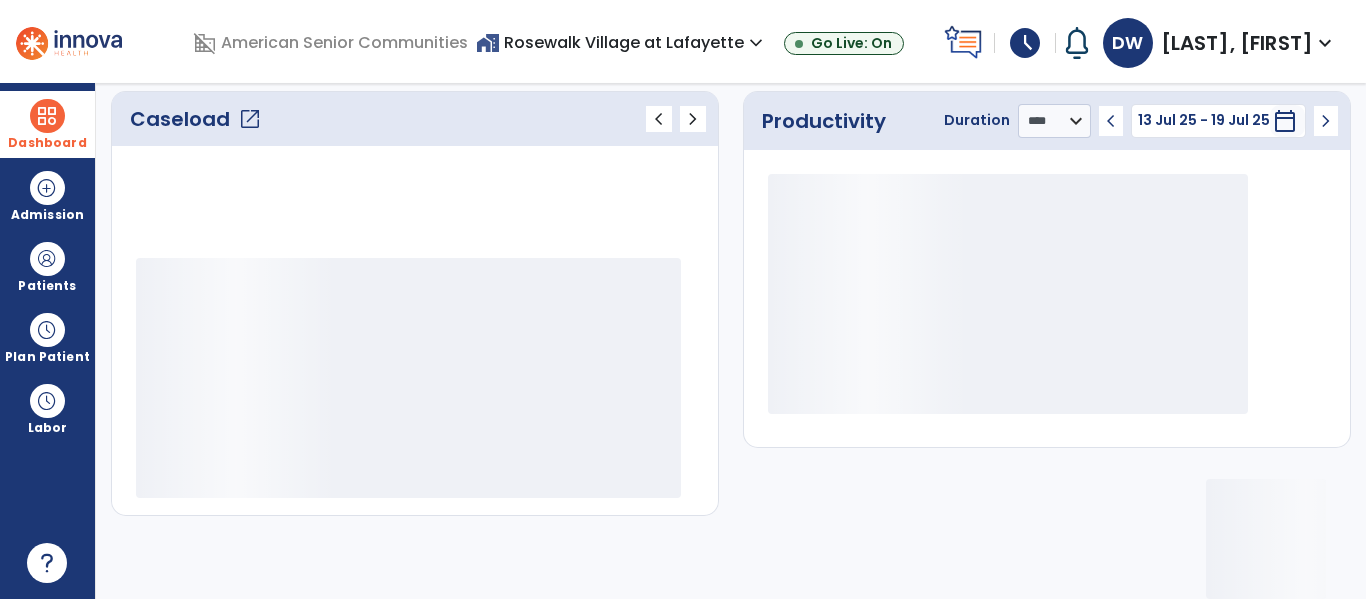scroll, scrollTop: 276, scrollLeft: 0, axis: vertical 